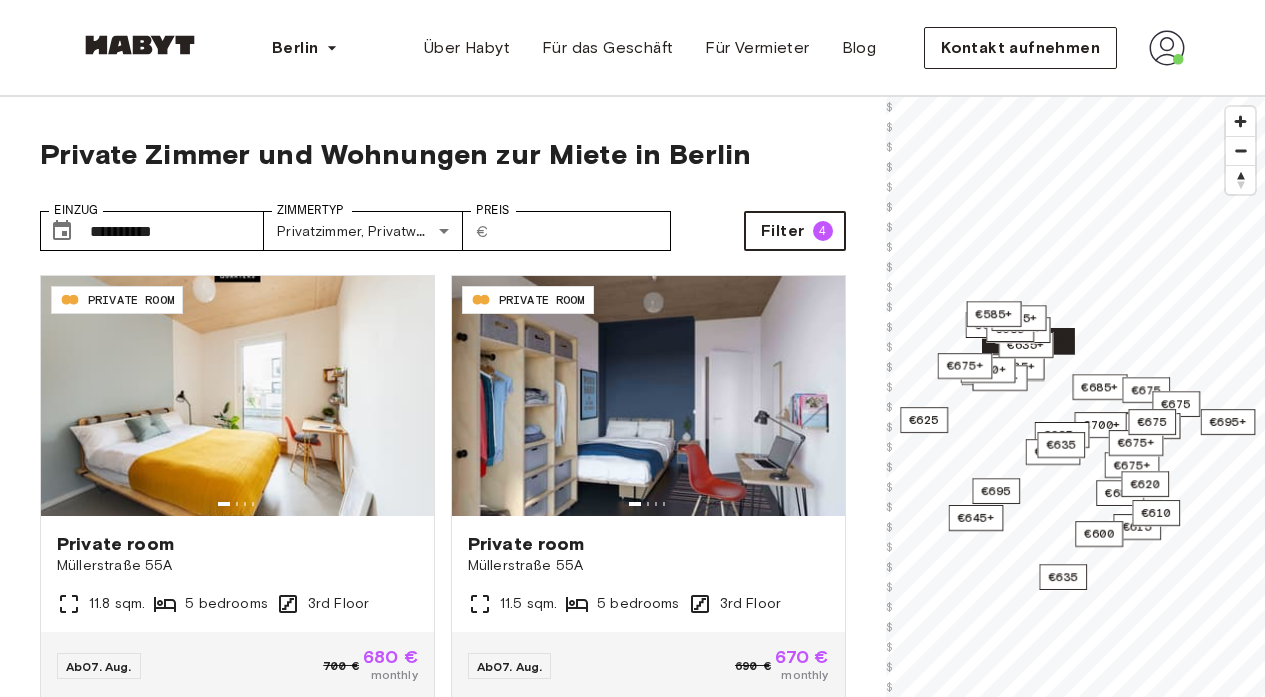 scroll, scrollTop: 0, scrollLeft: 0, axis: both 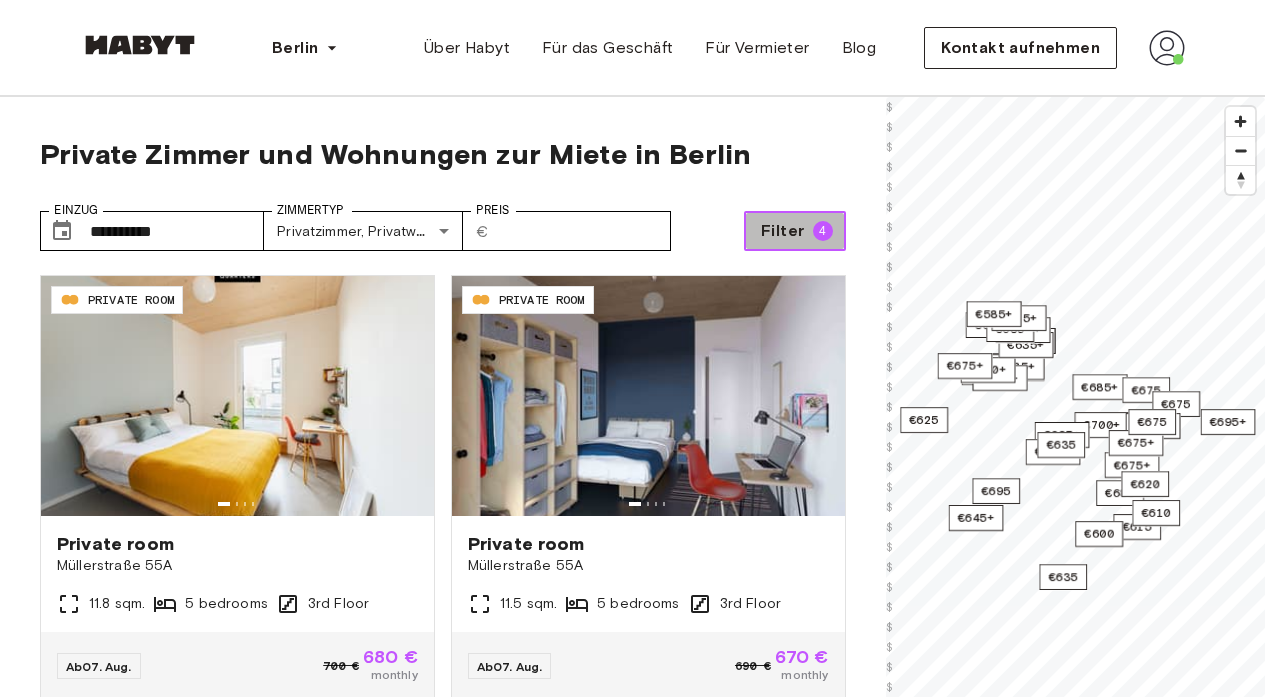 click on "Filter 4" at bounding box center (794, 231) 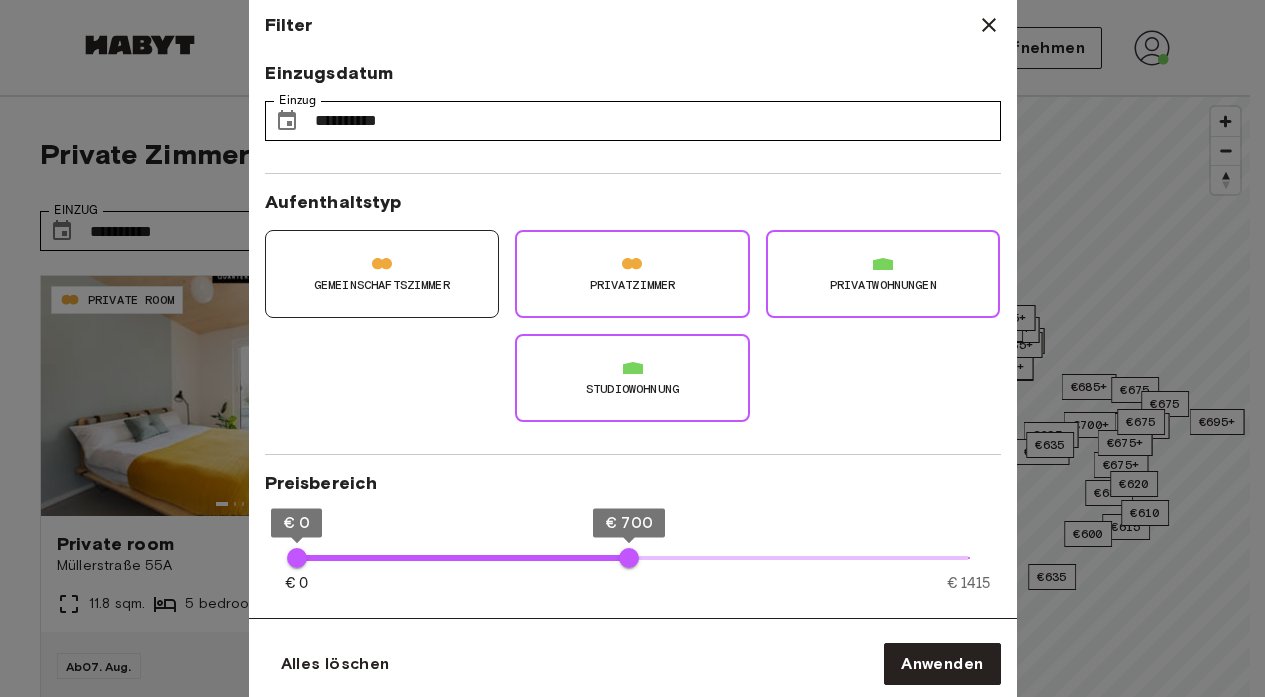 click on "Privatwohnungen" at bounding box center (883, 274) 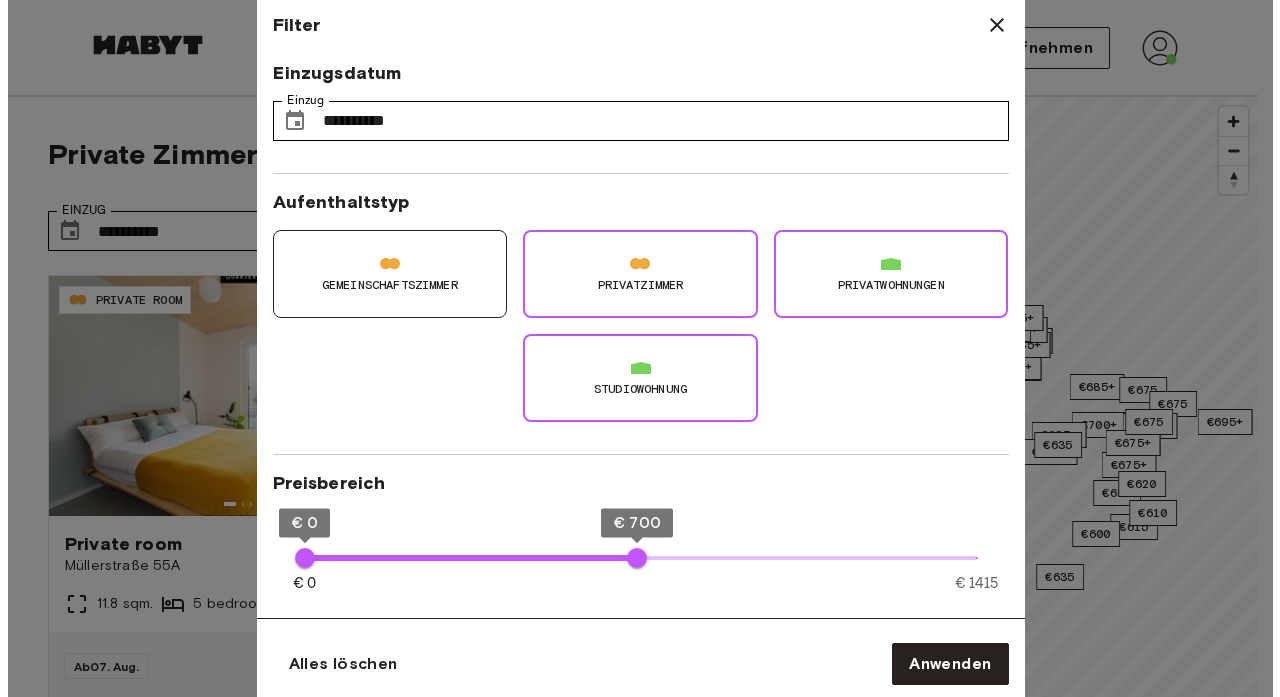 scroll, scrollTop: 1346, scrollLeft: 0, axis: vertical 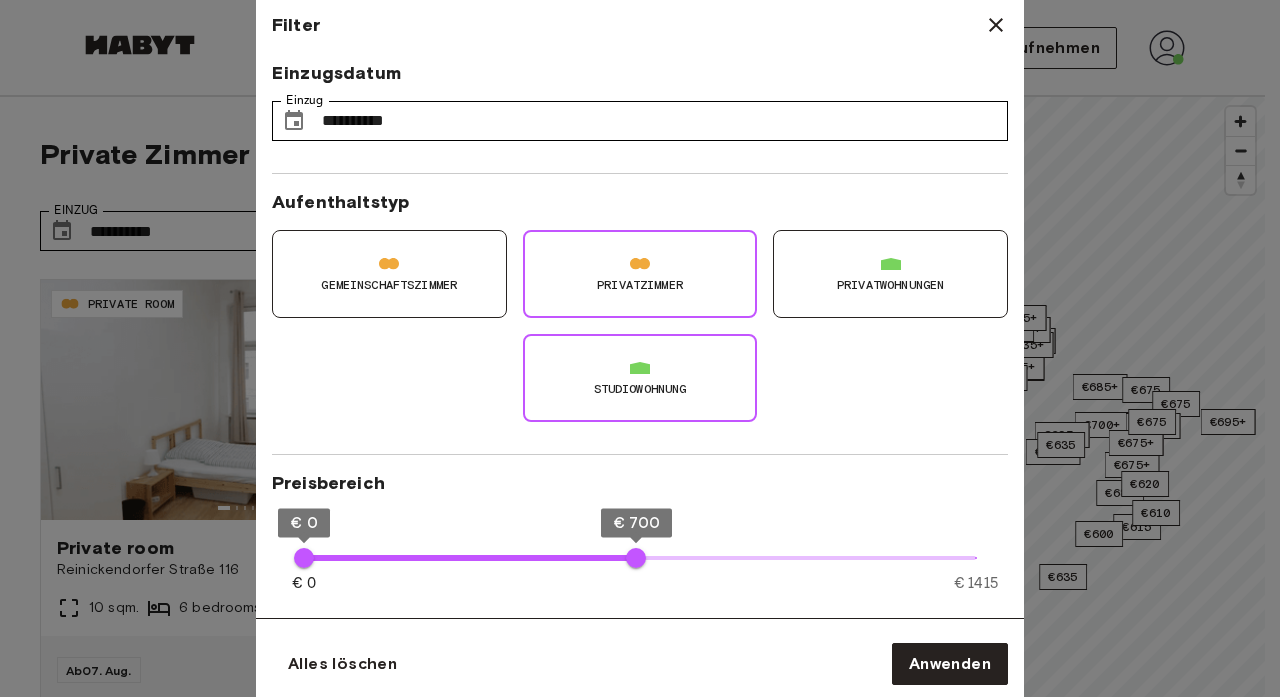type on "**********" 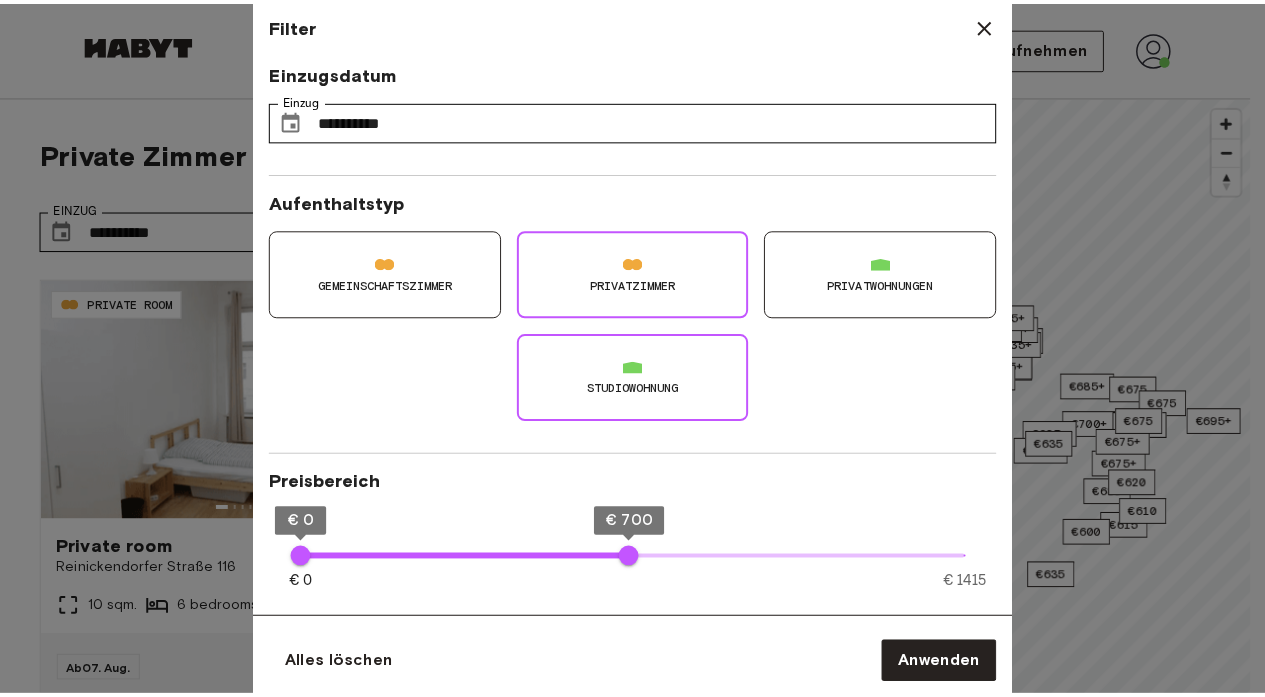 scroll, scrollTop: 0, scrollLeft: 0, axis: both 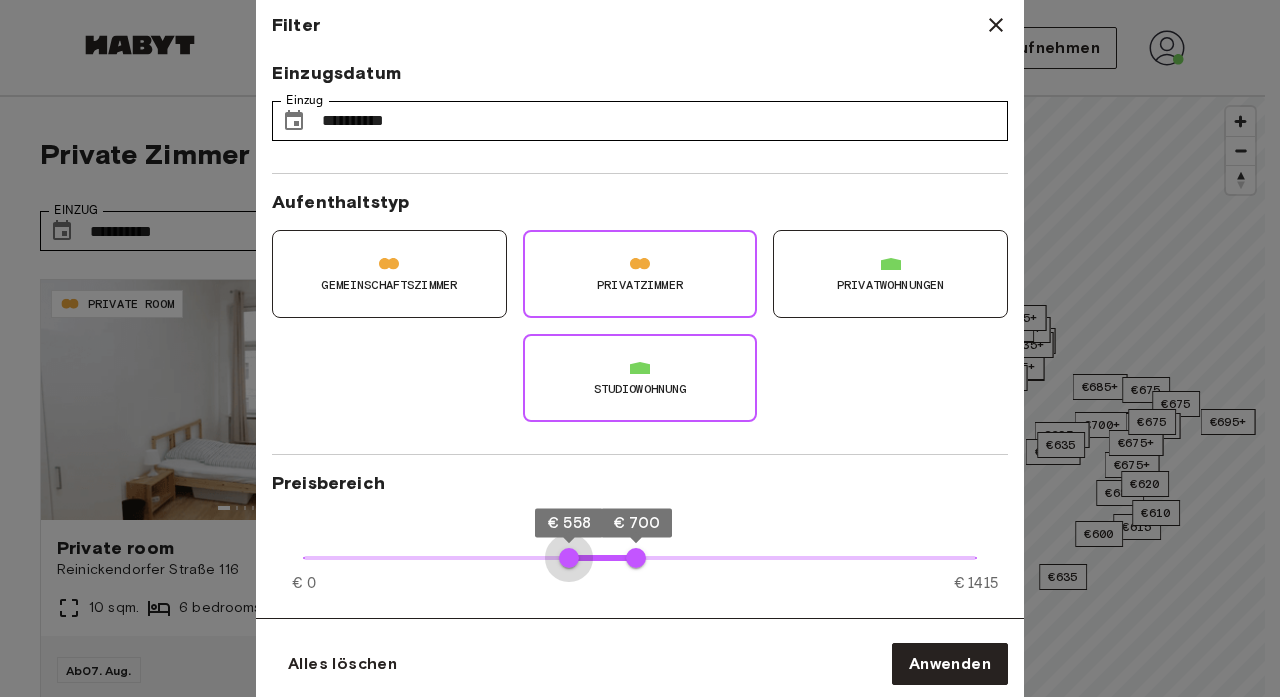 type on "***" 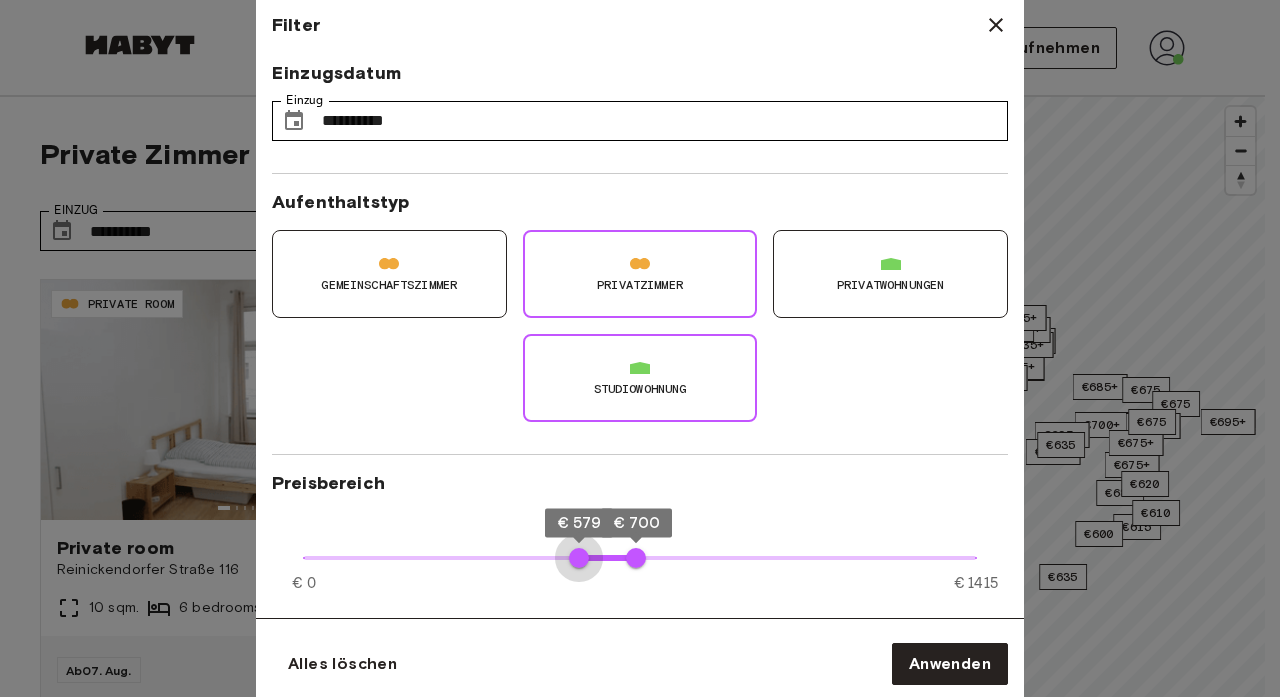 type on "**" 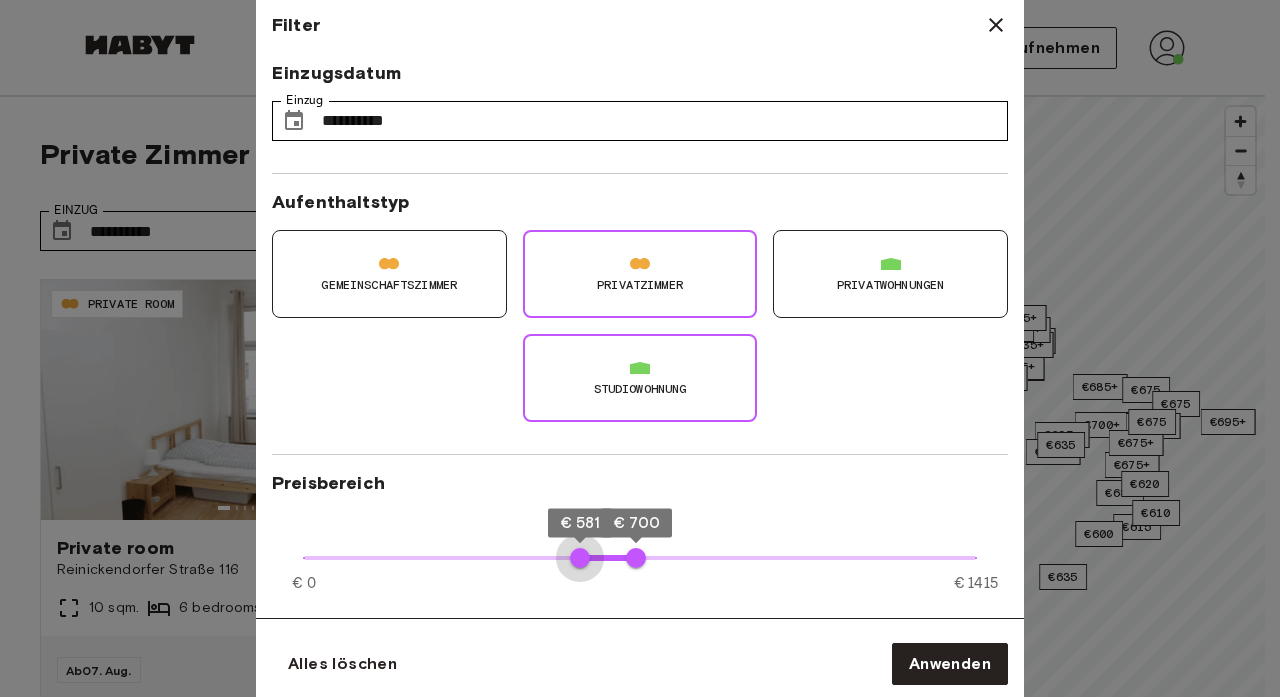 type on "***" 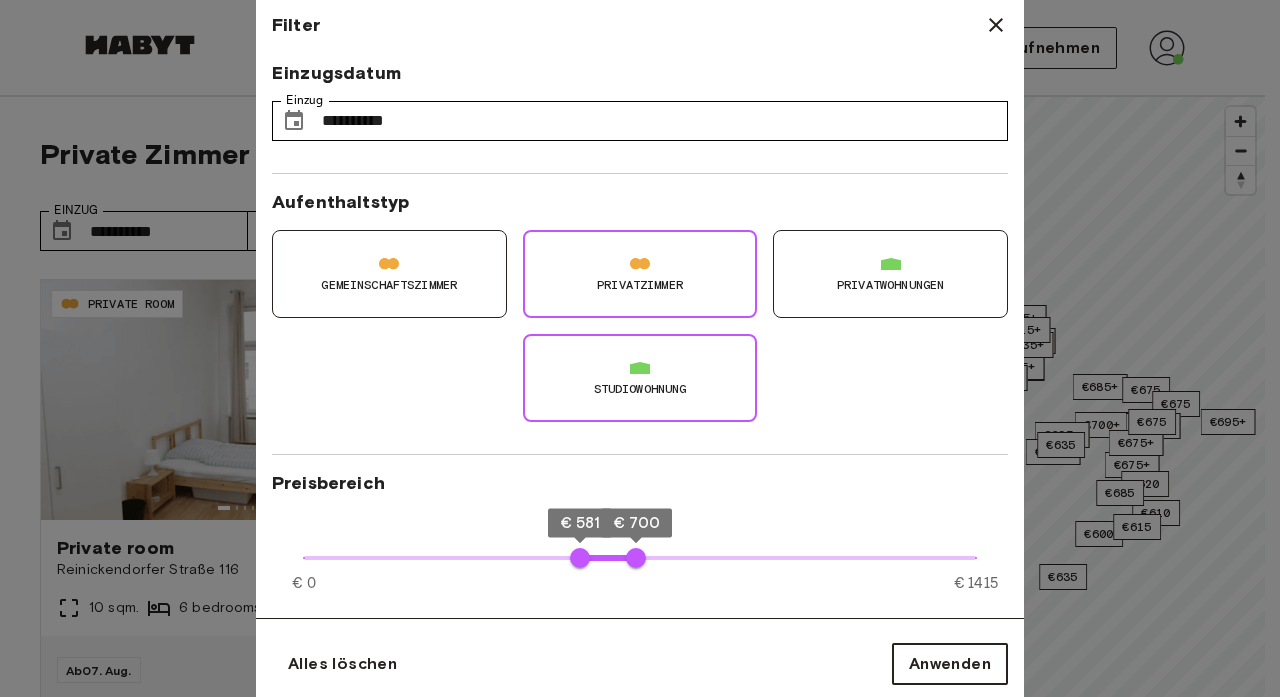 type 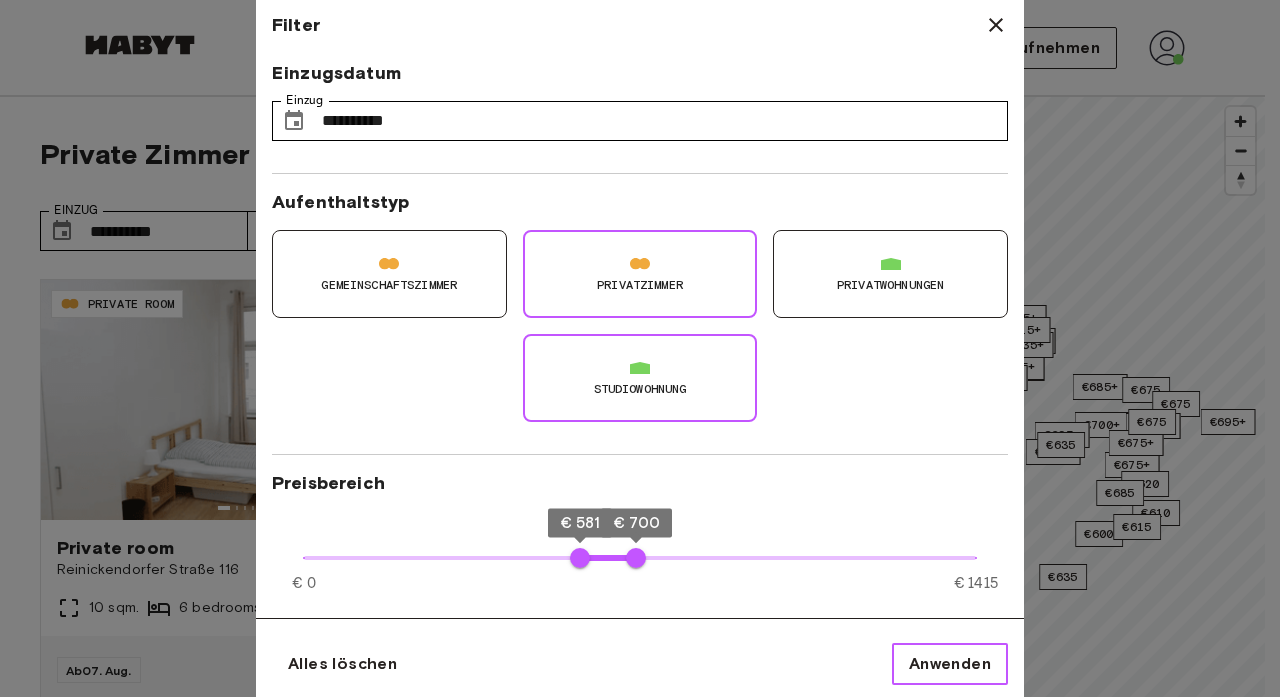 click on "Anwenden" at bounding box center [950, 664] 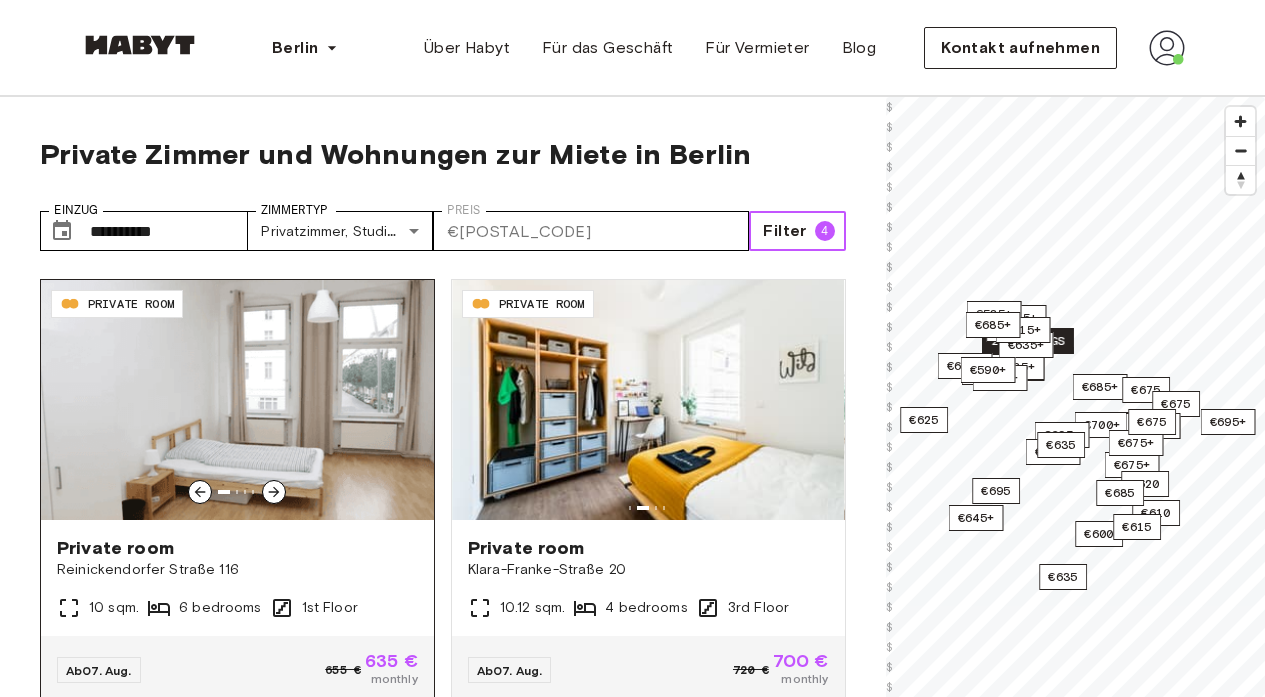 scroll, scrollTop: 1394, scrollLeft: 0, axis: vertical 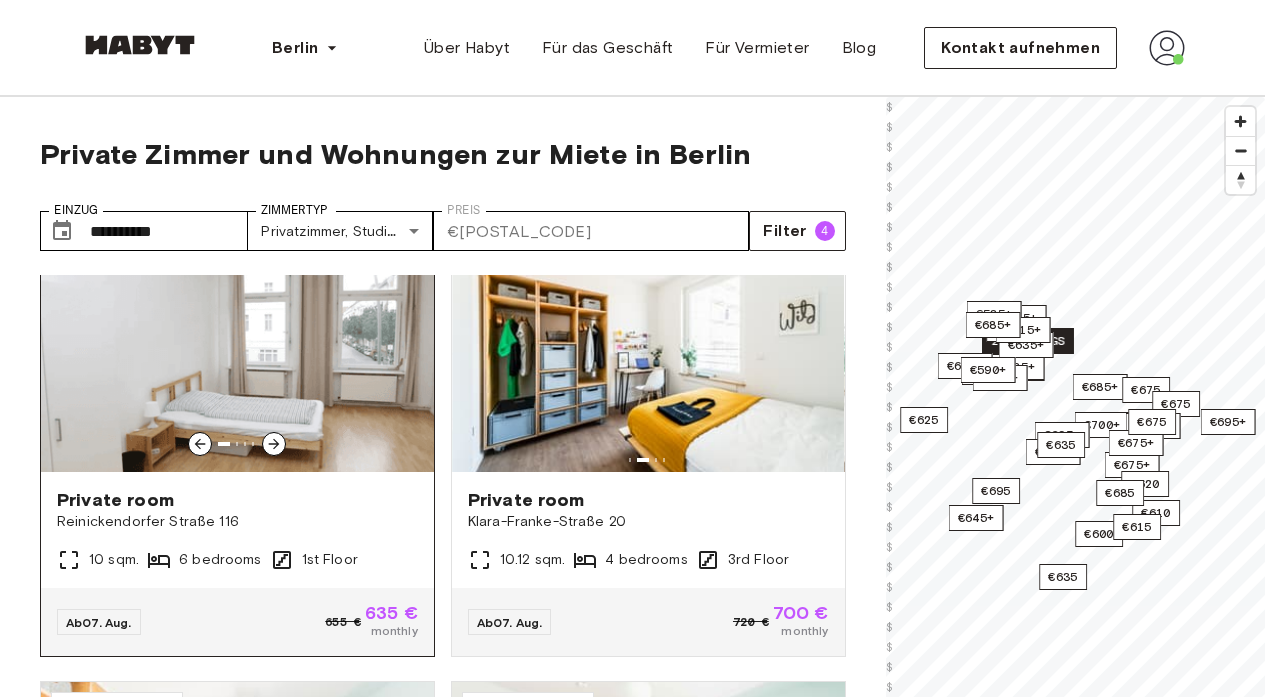 click 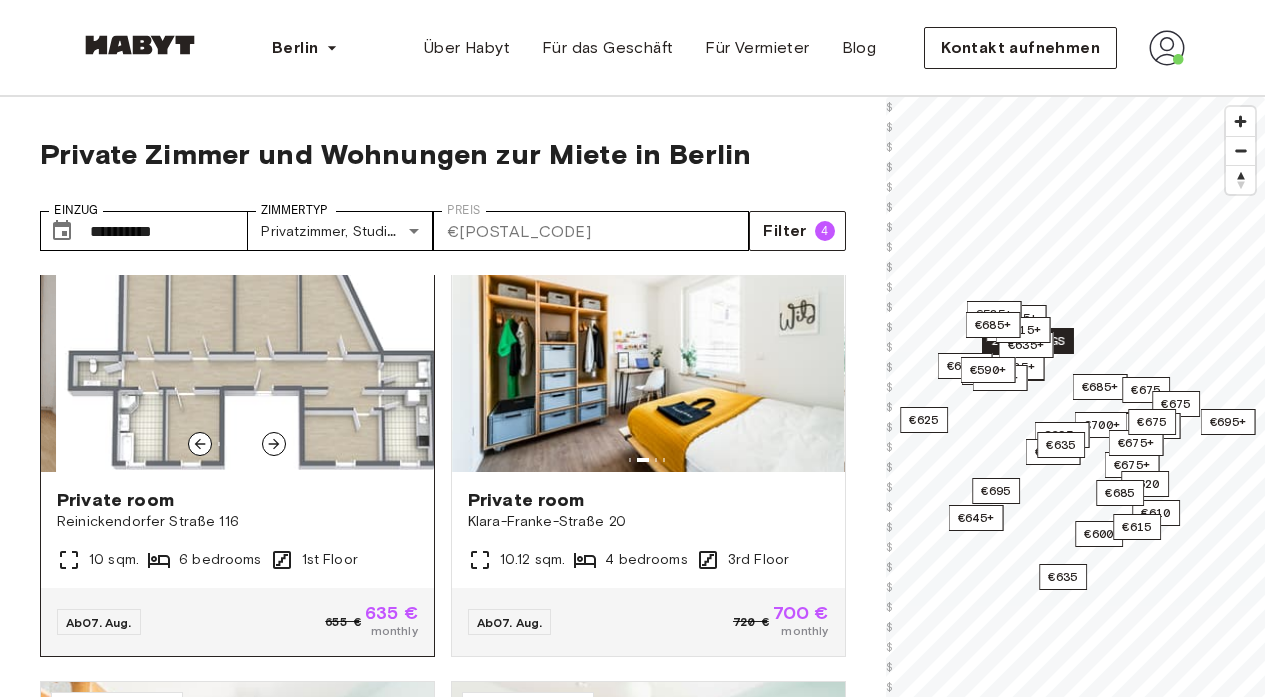 click 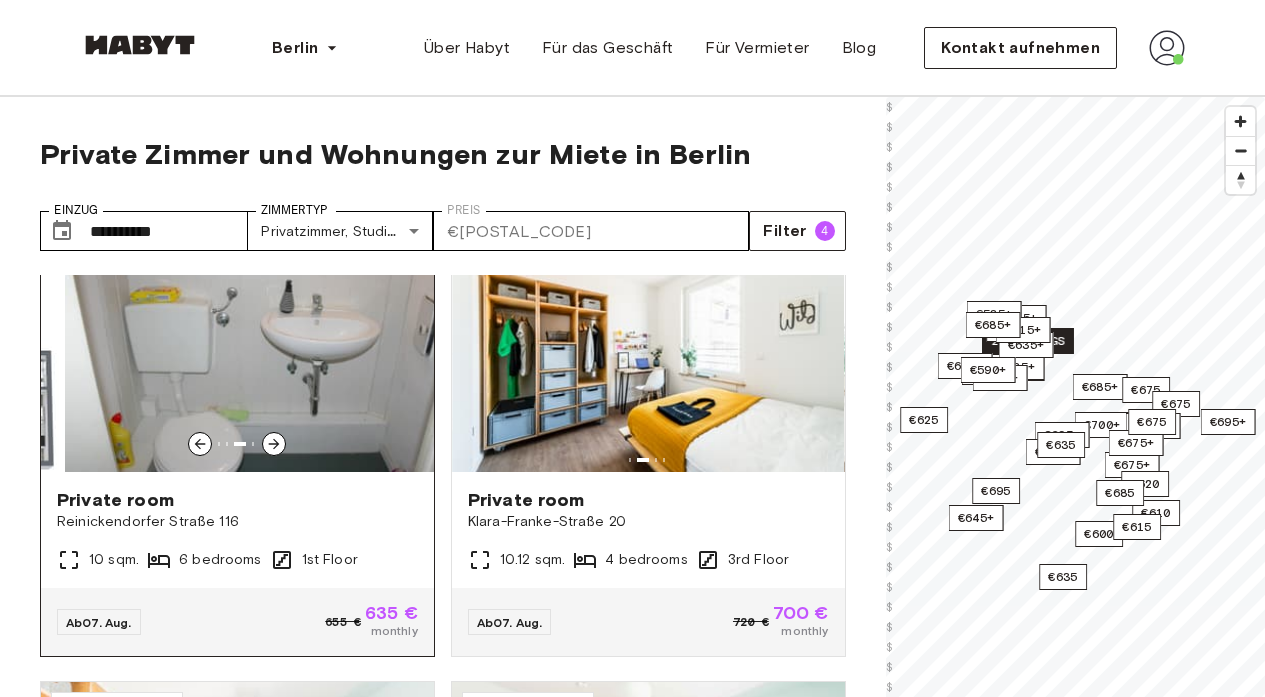 click 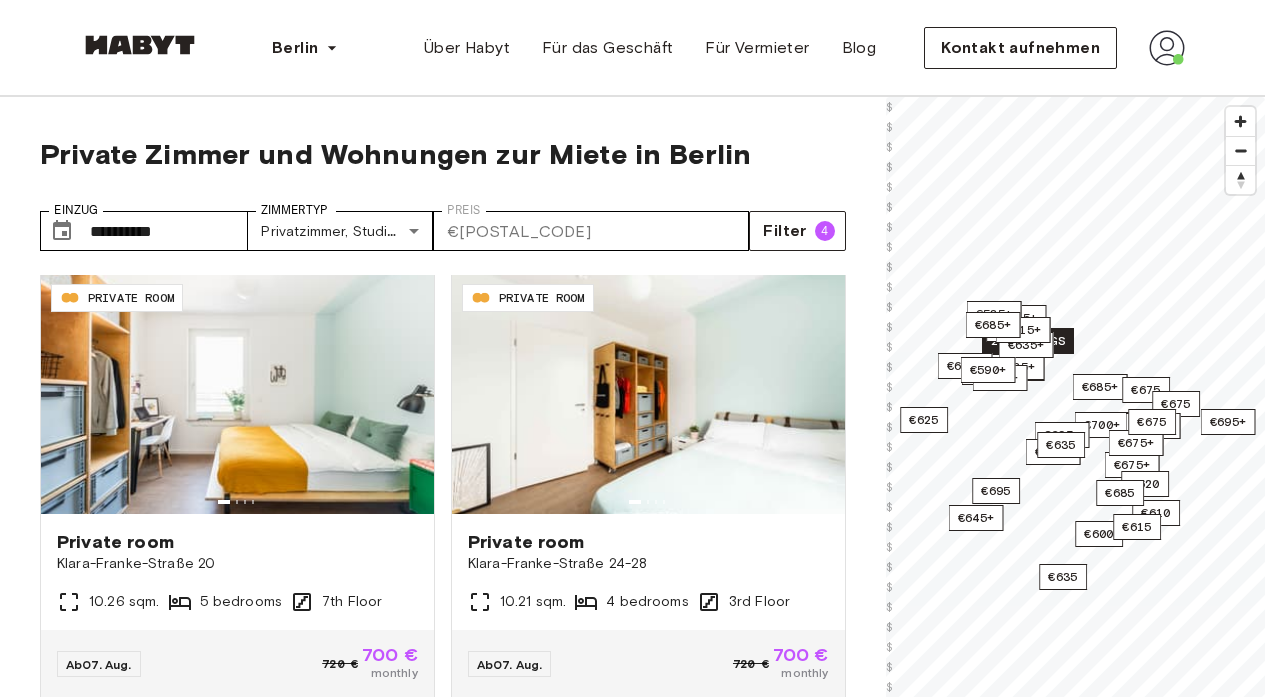 scroll, scrollTop: 1820, scrollLeft: 0, axis: vertical 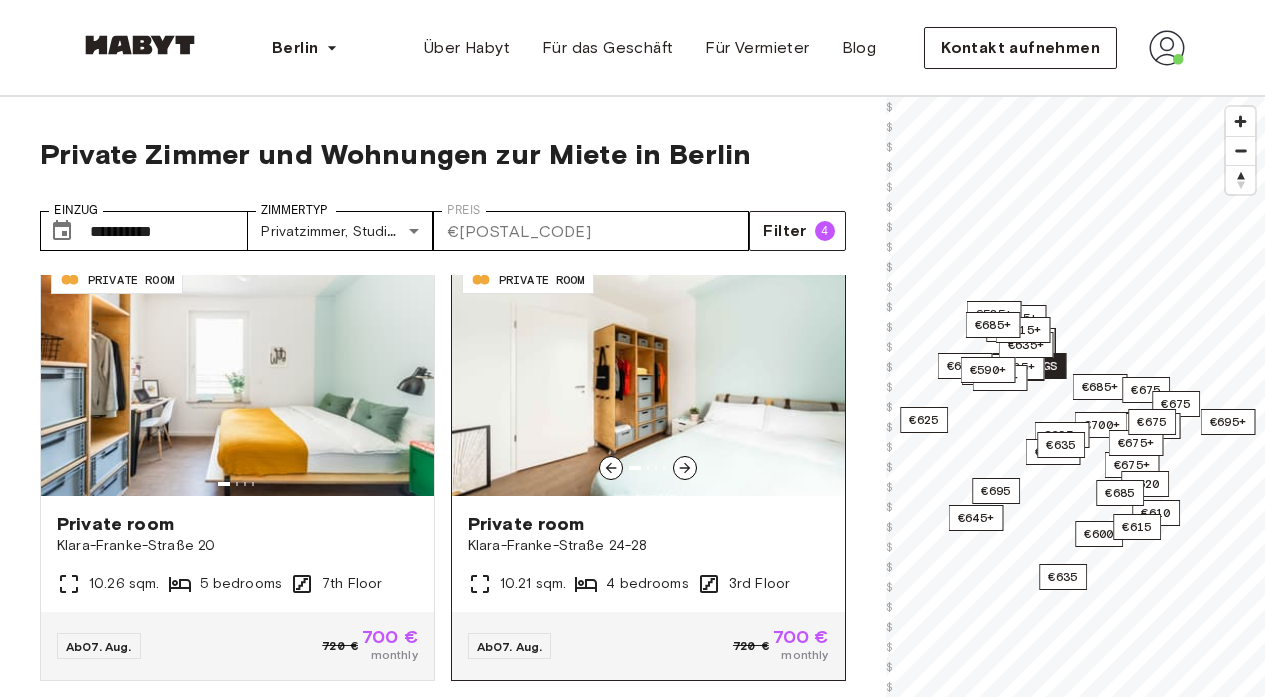 click 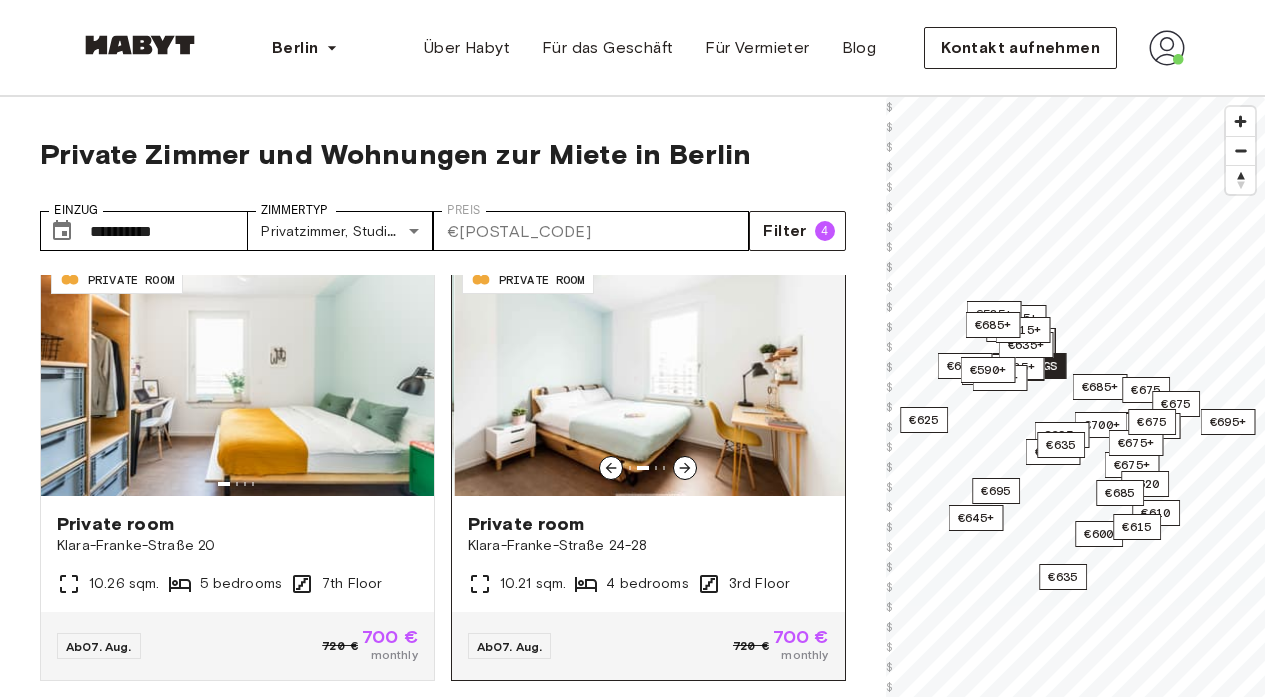click 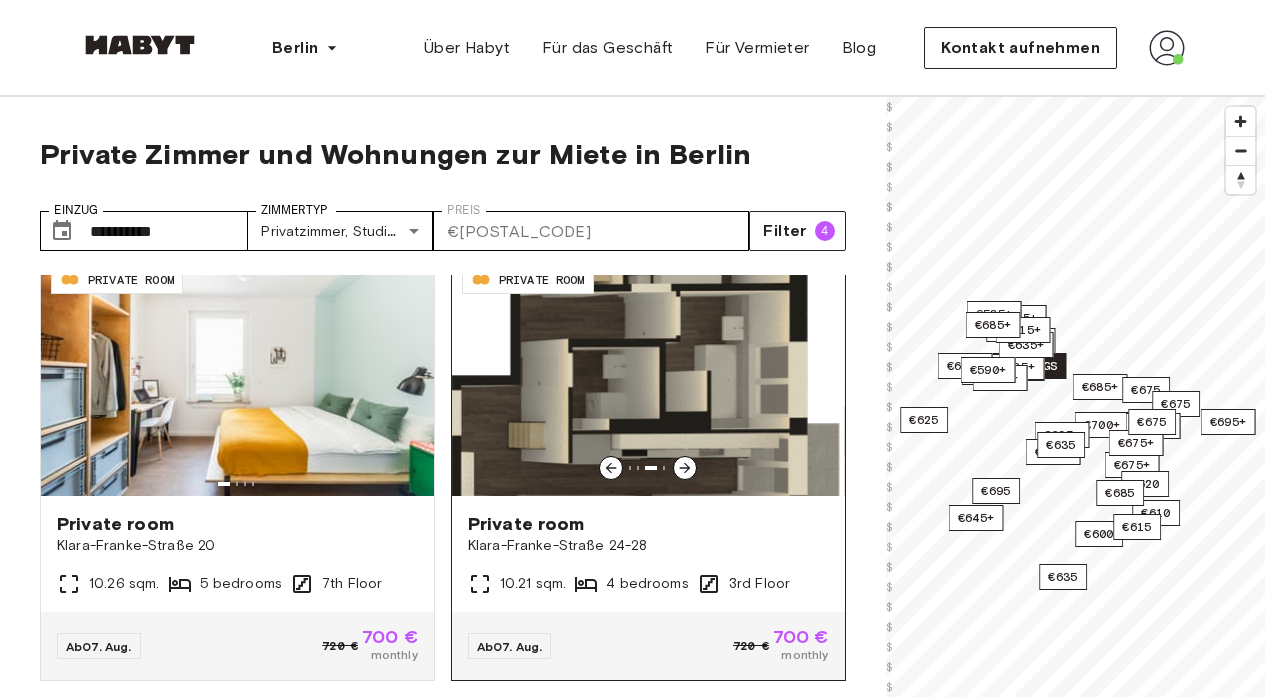 click 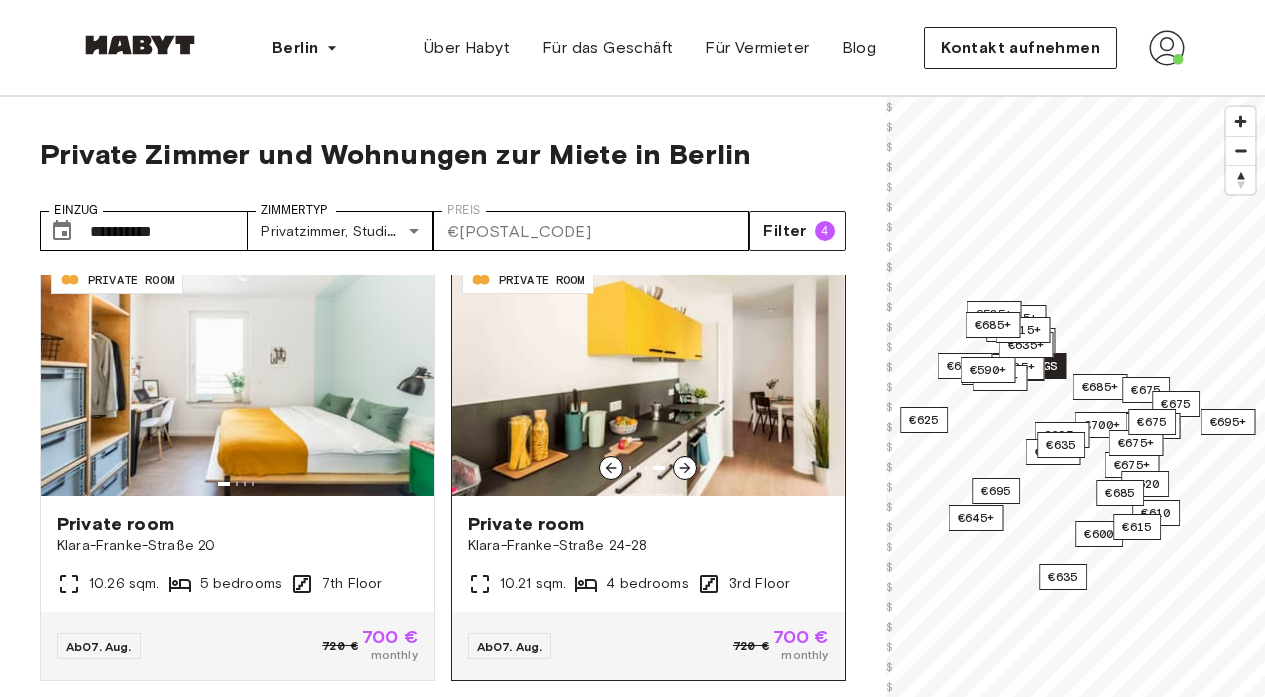 click at bounding box center (648, 376) 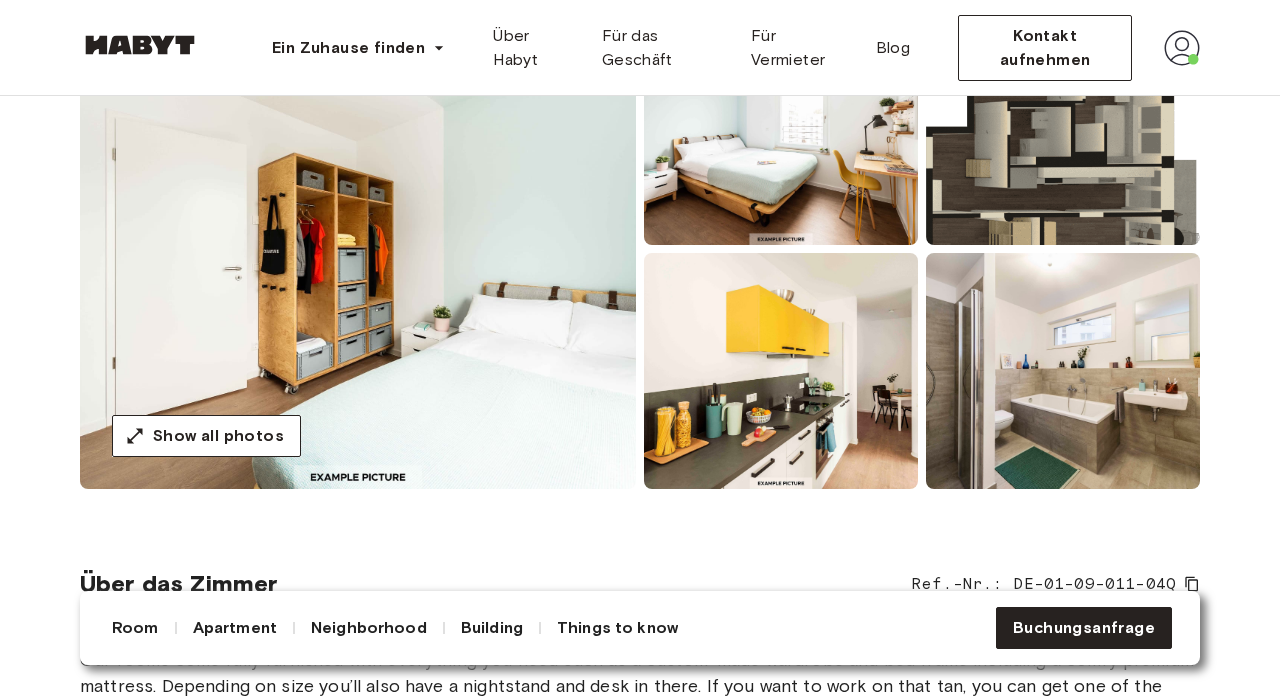 scroll, scrollTop: 255, scrollLeft: 1, axis: both 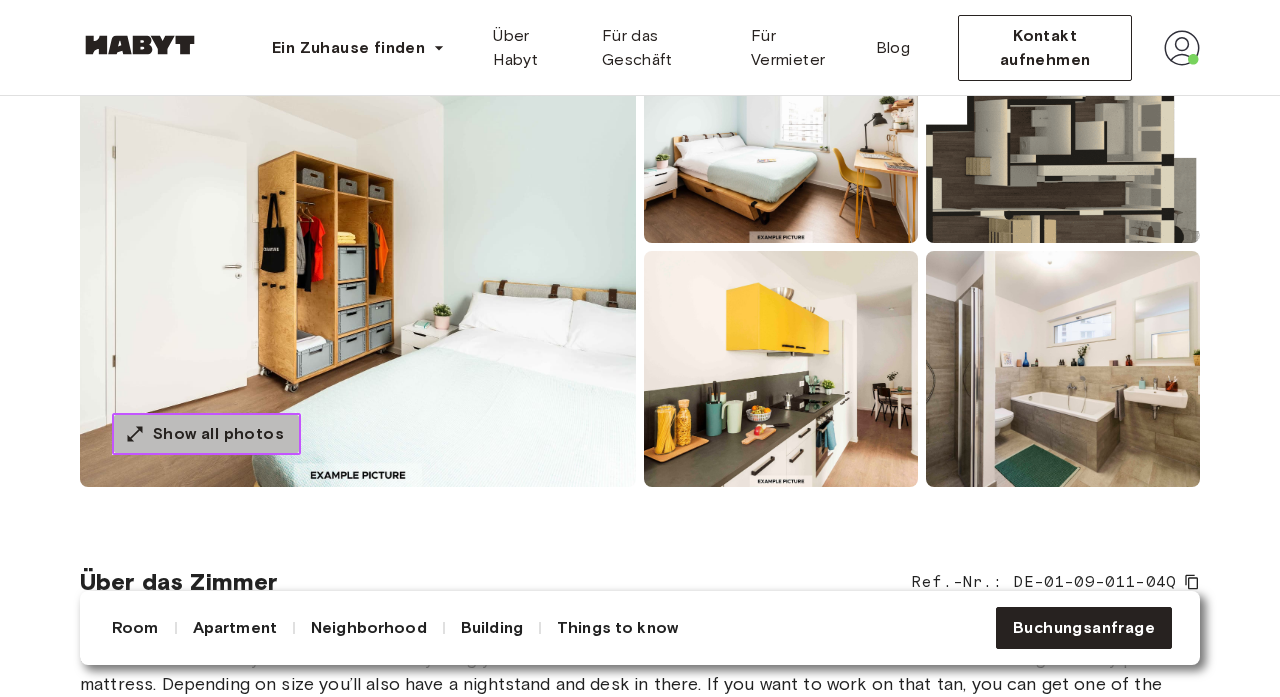click on "Show all photos" at bounding box center (218, 434) 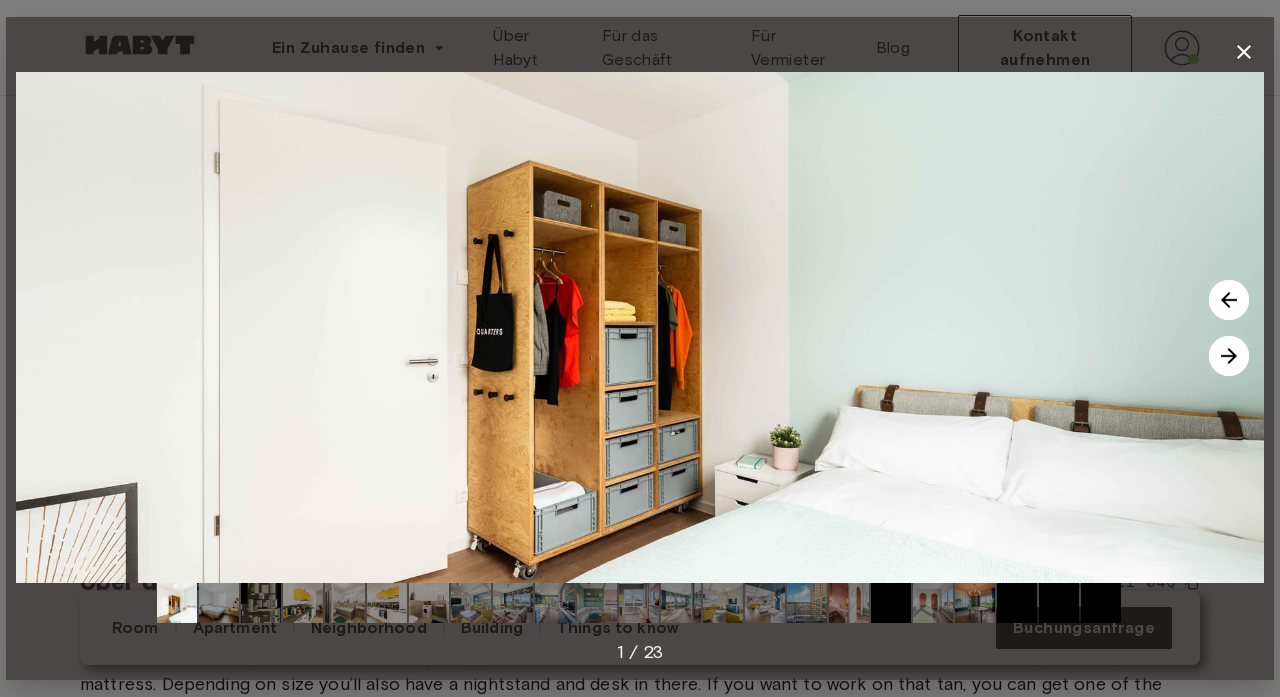 click at bounding box center [1229, 356] 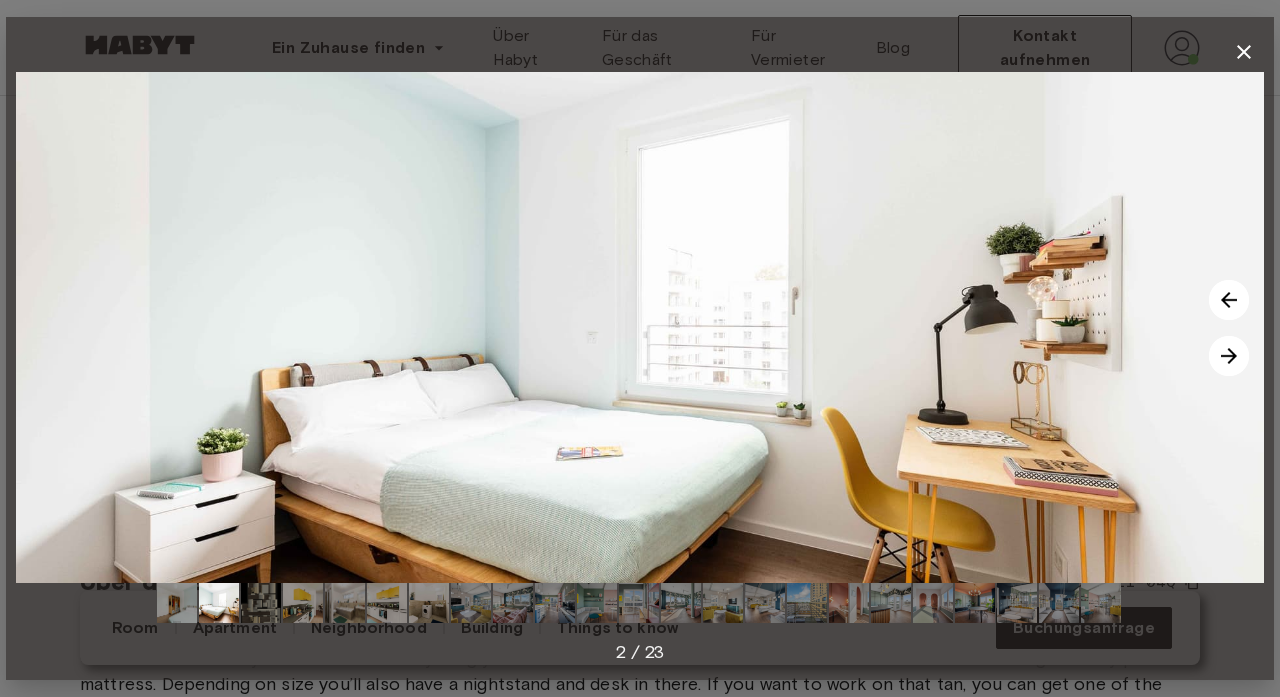 click at bounding box center (1229, 356) 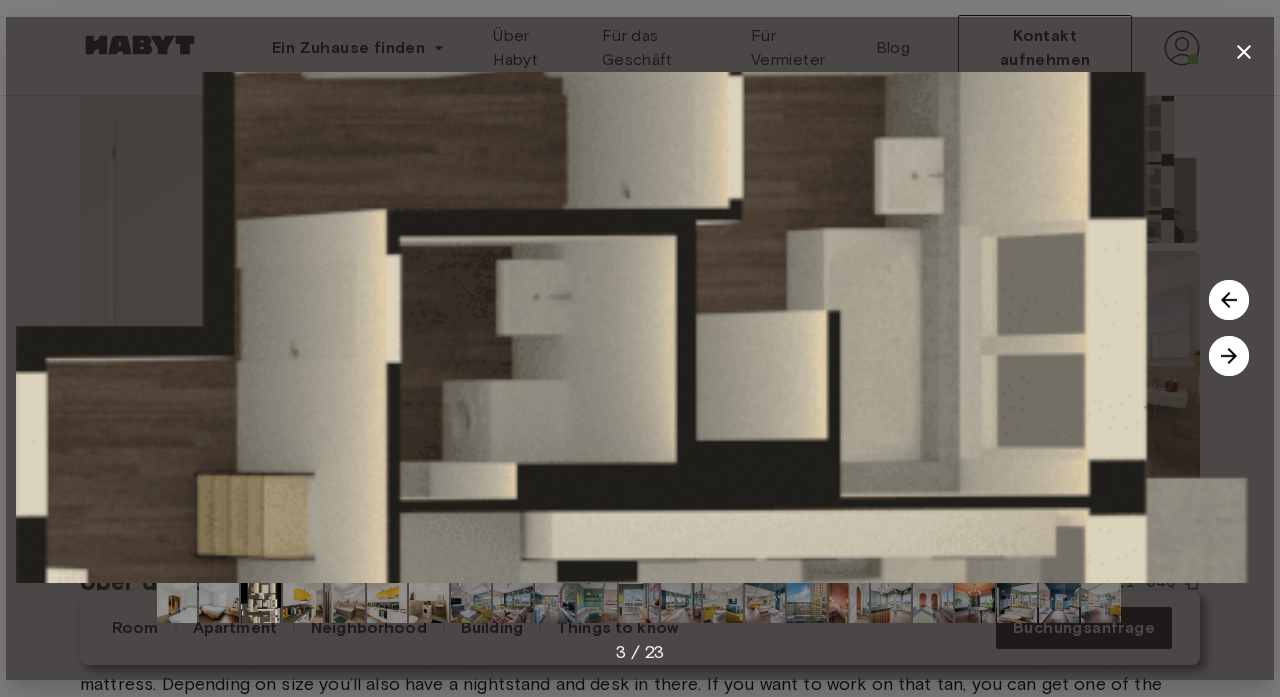 click at bounding box center [1229, 356] 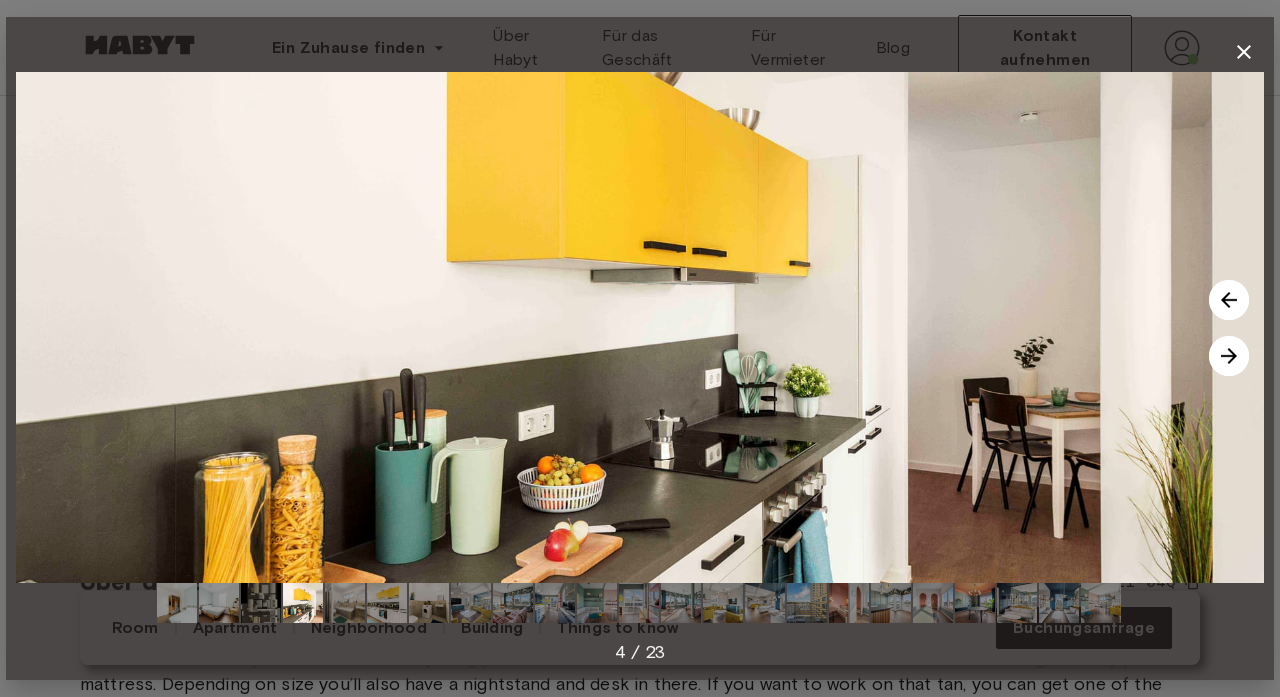 click at bounding box center (1229, 356) 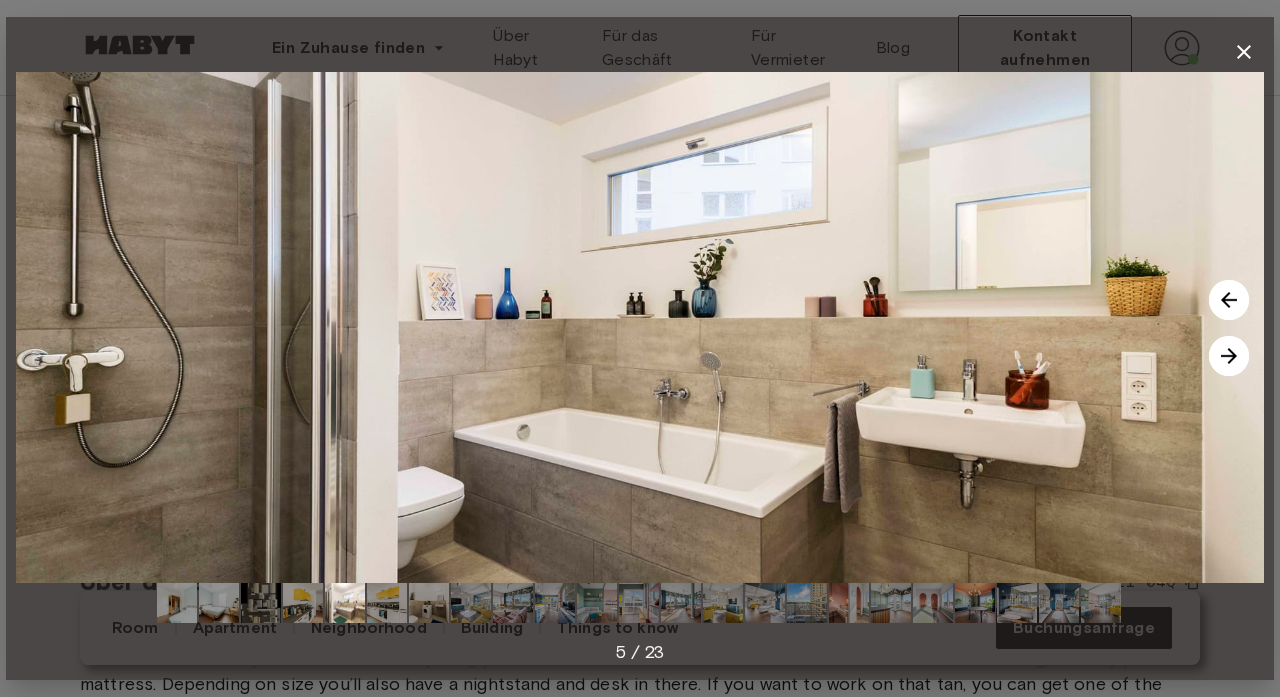 click at bounding box center [1229, 356] 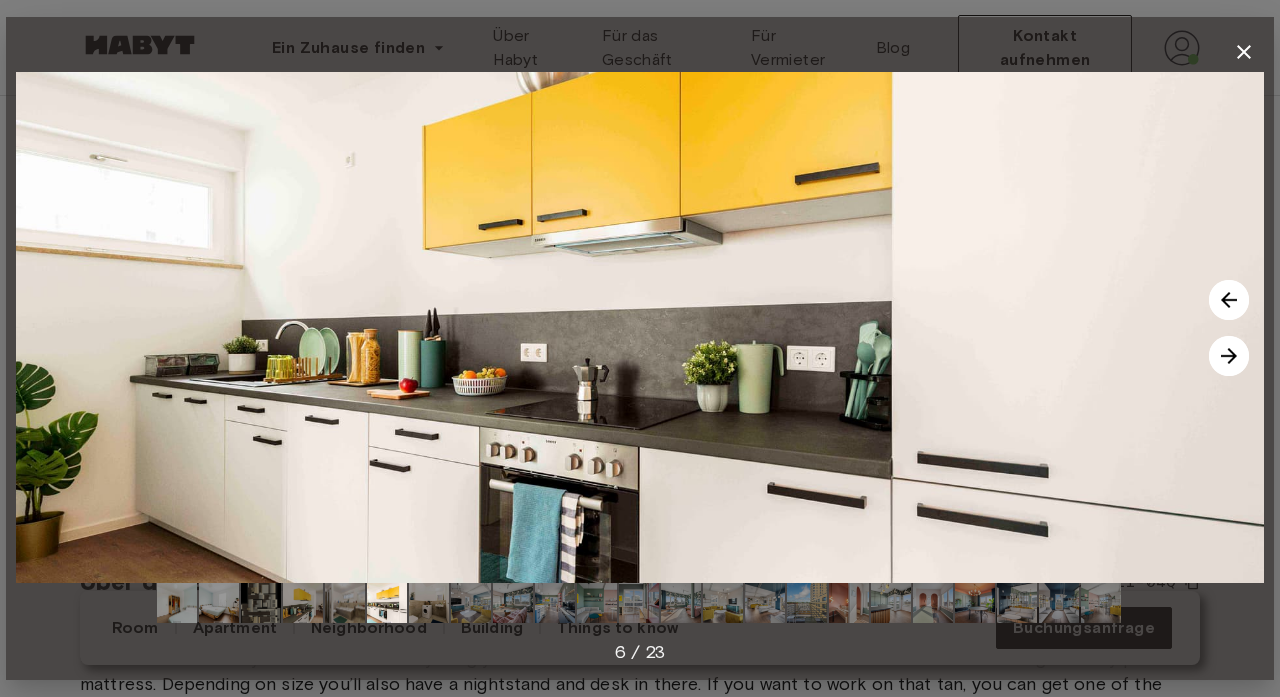 click at bounding box center (1229, 356) 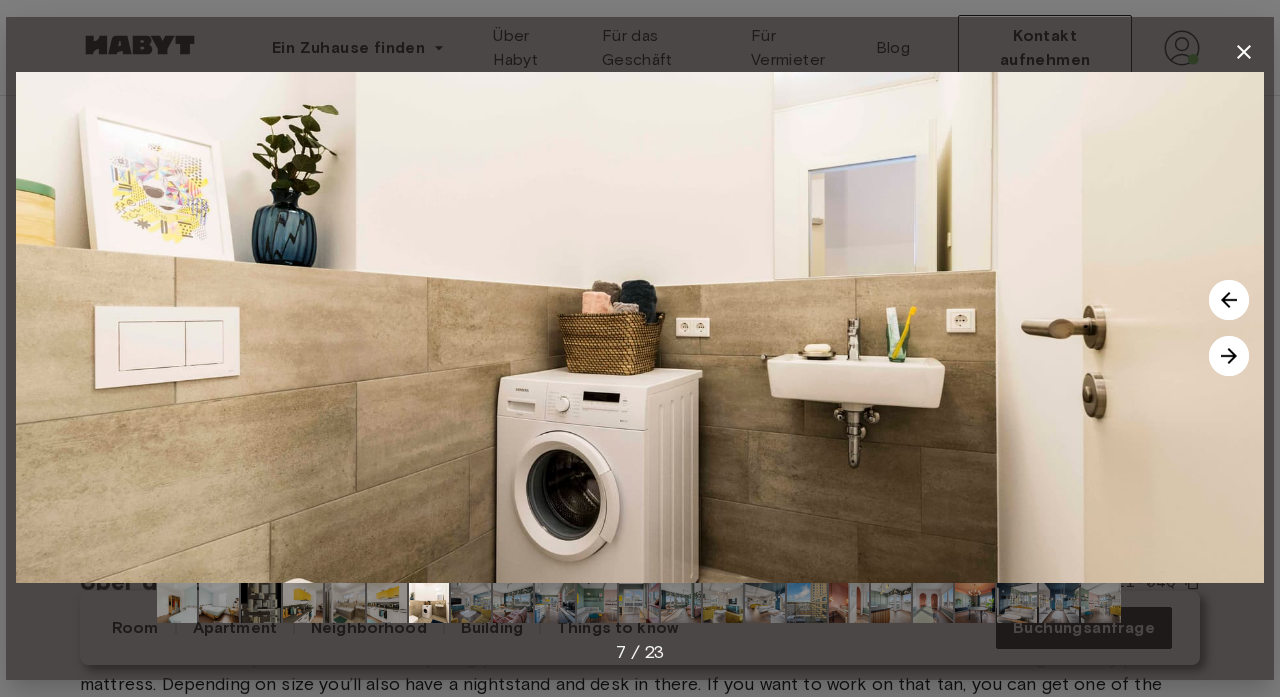 click at bounding box center (1229, 356) 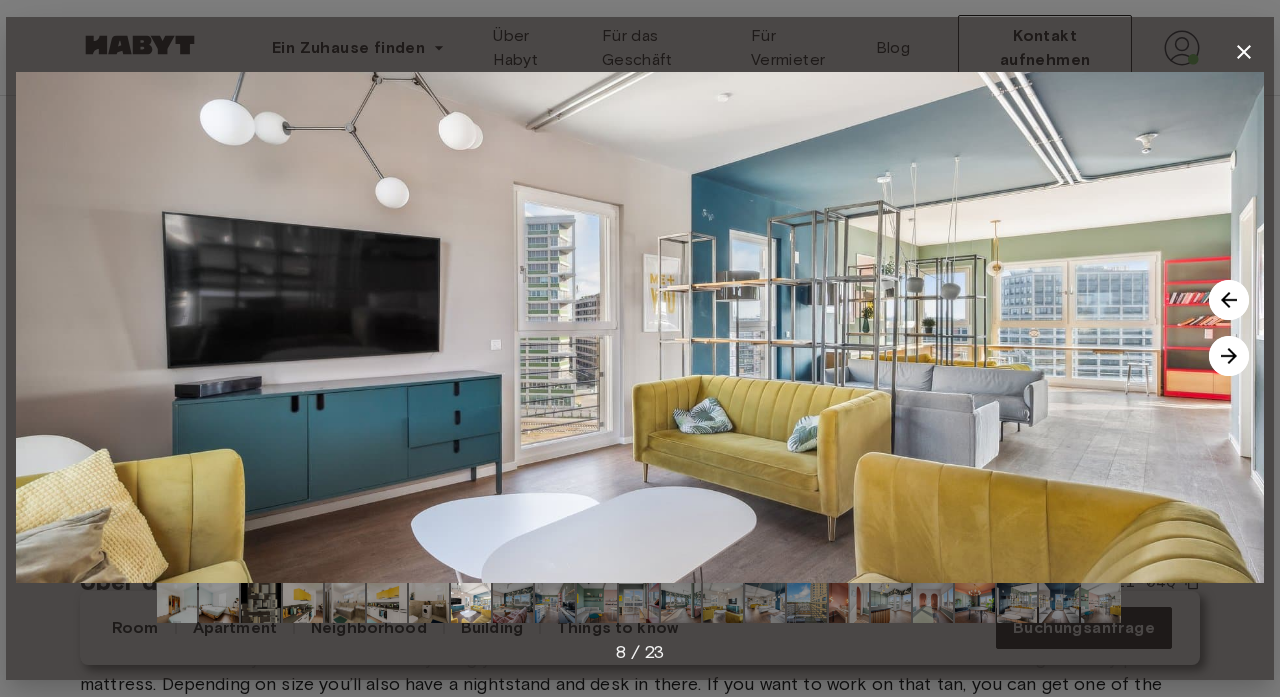 click at bounding box center (1229, 356) 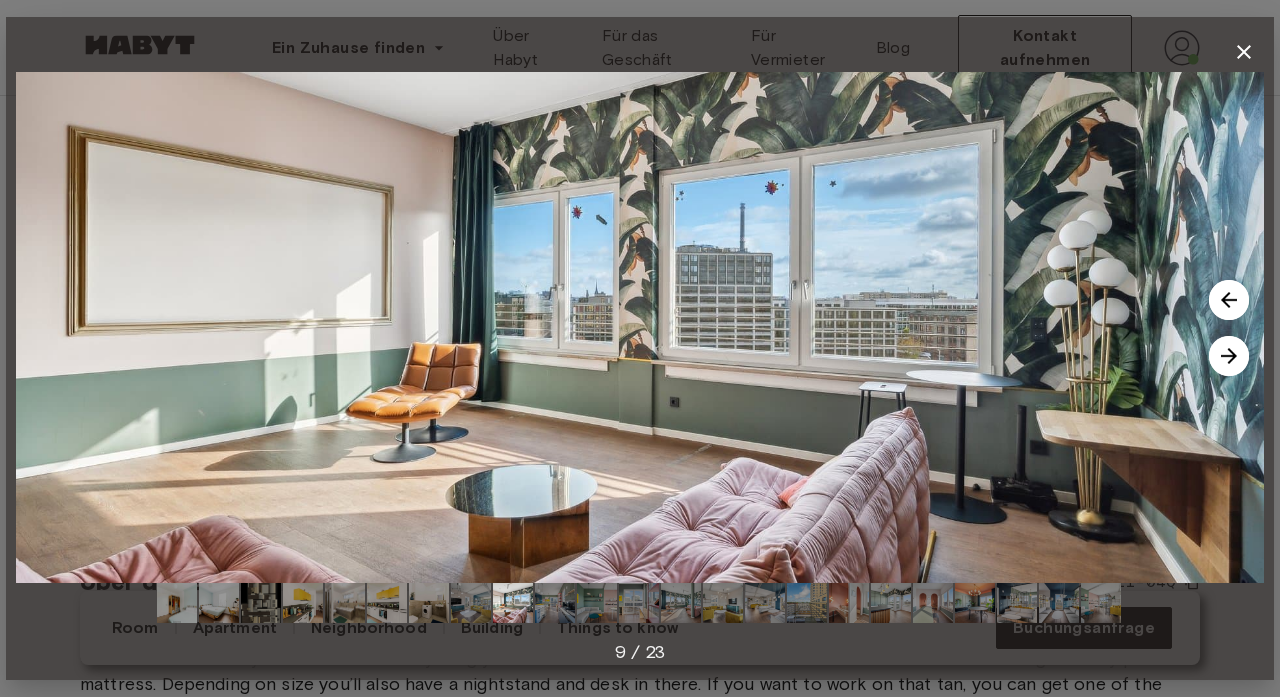 click at bounding box center [1229, 356] 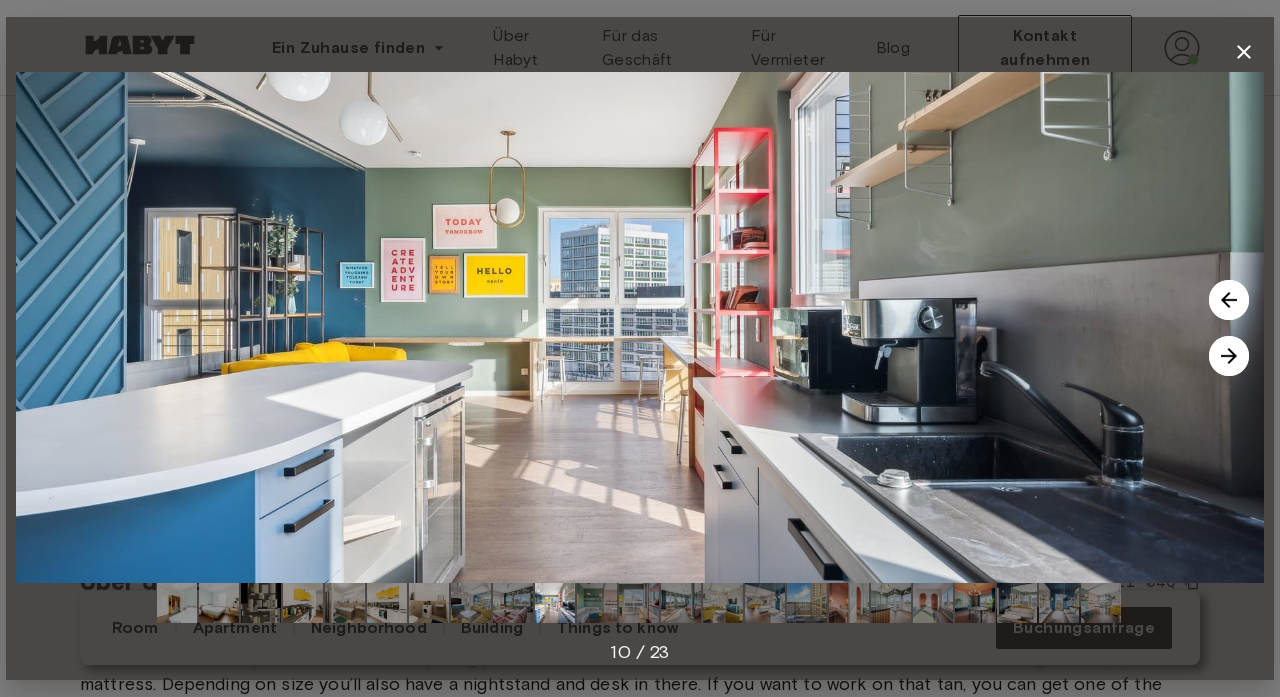 click at bounding box center [1229, 356] 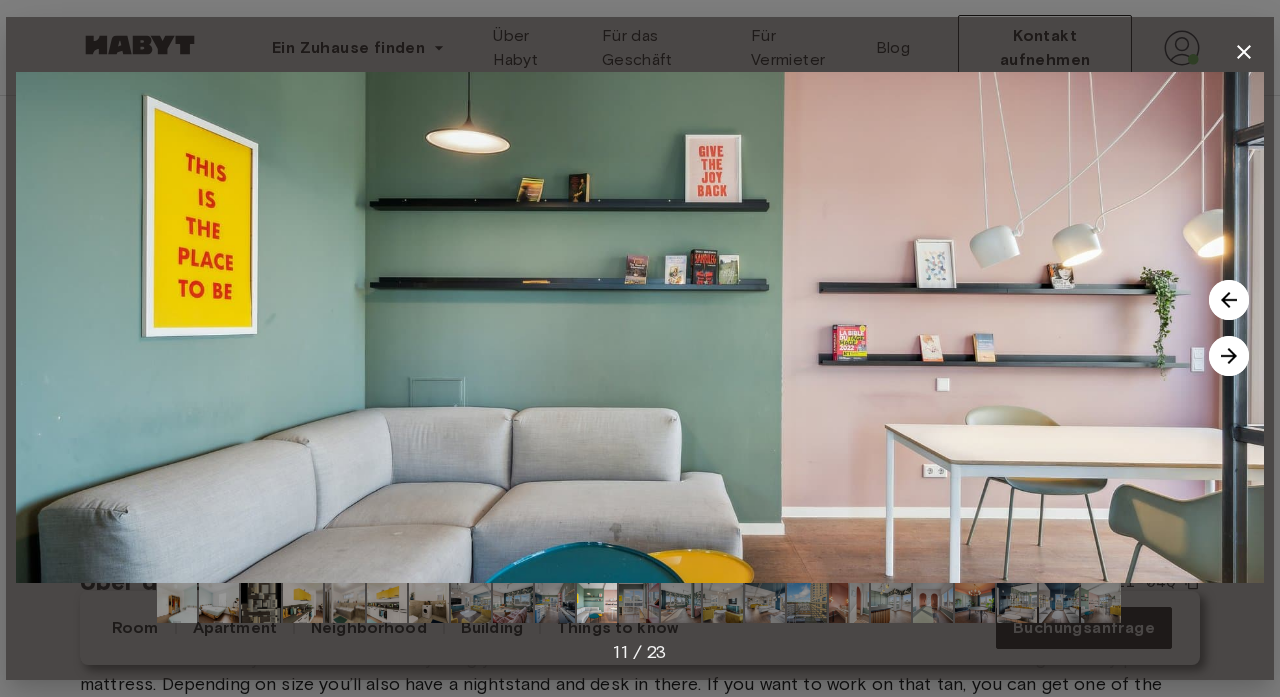 click at bounding box center (1229, 356) 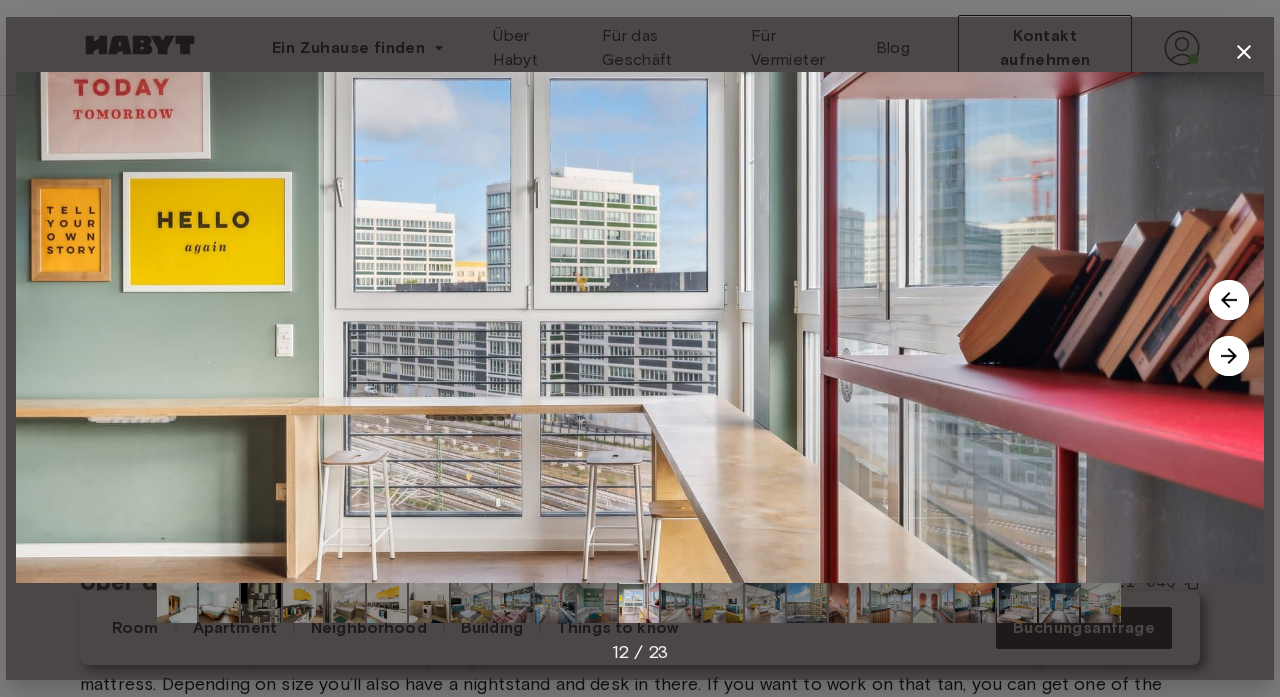 click at bounding box center [1229, 300] 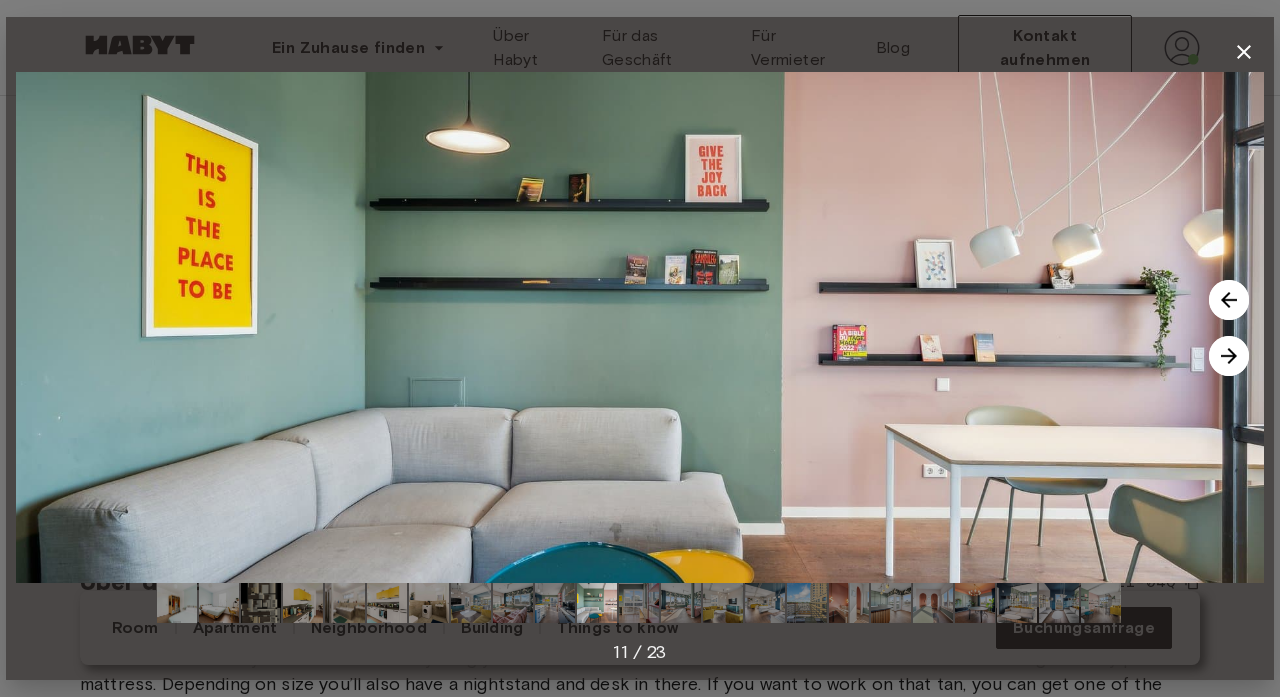 click at bounding box center (1229, 300) 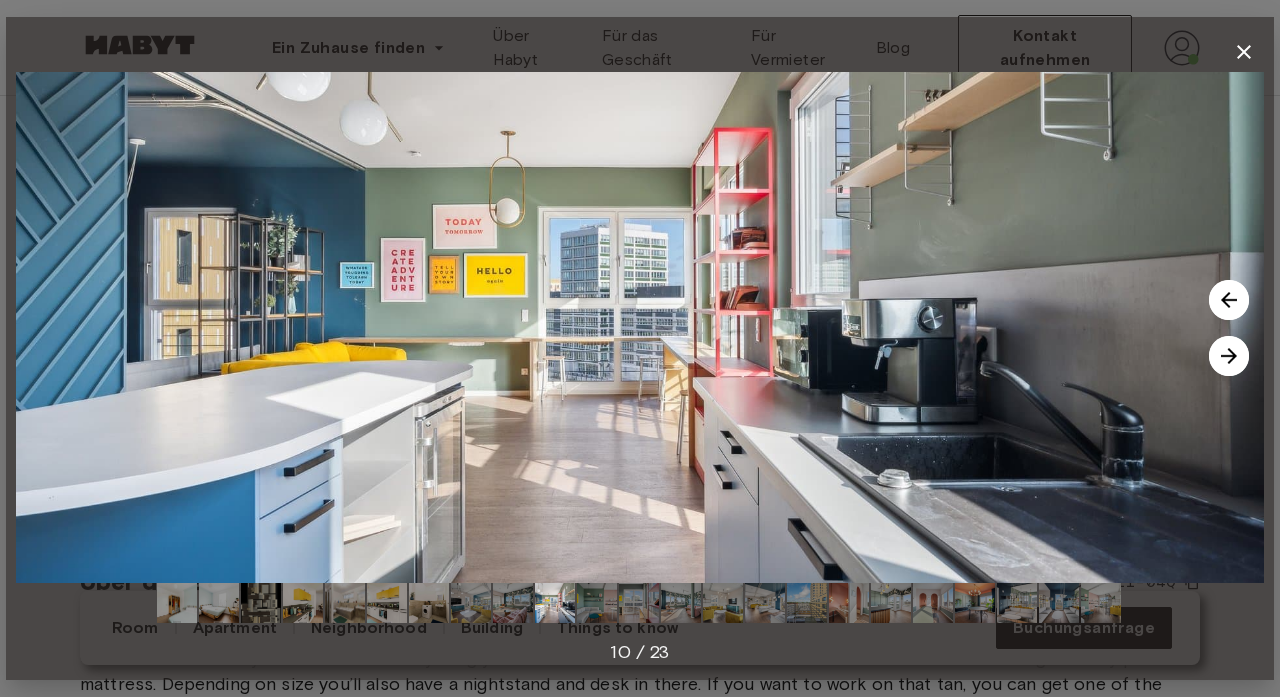 click at bounding box center (1229, 356) 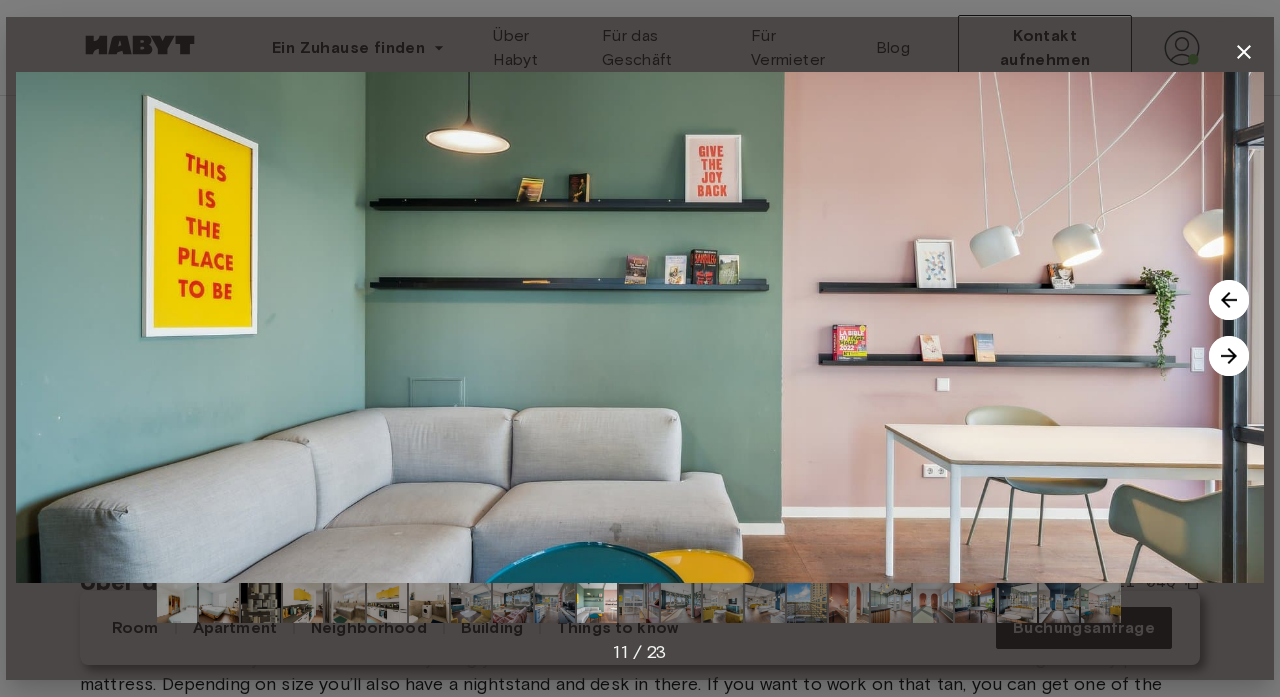 click at bounding box center (1229, 356) 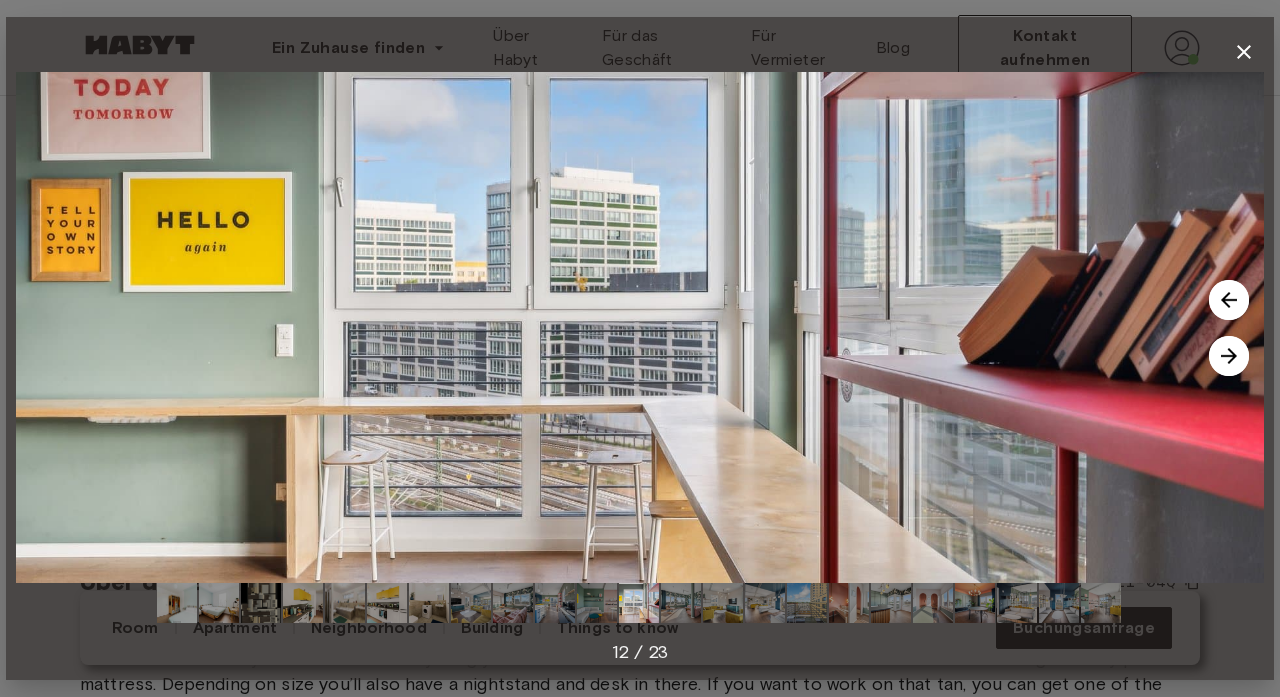 click at bounding box center (1229, 356) 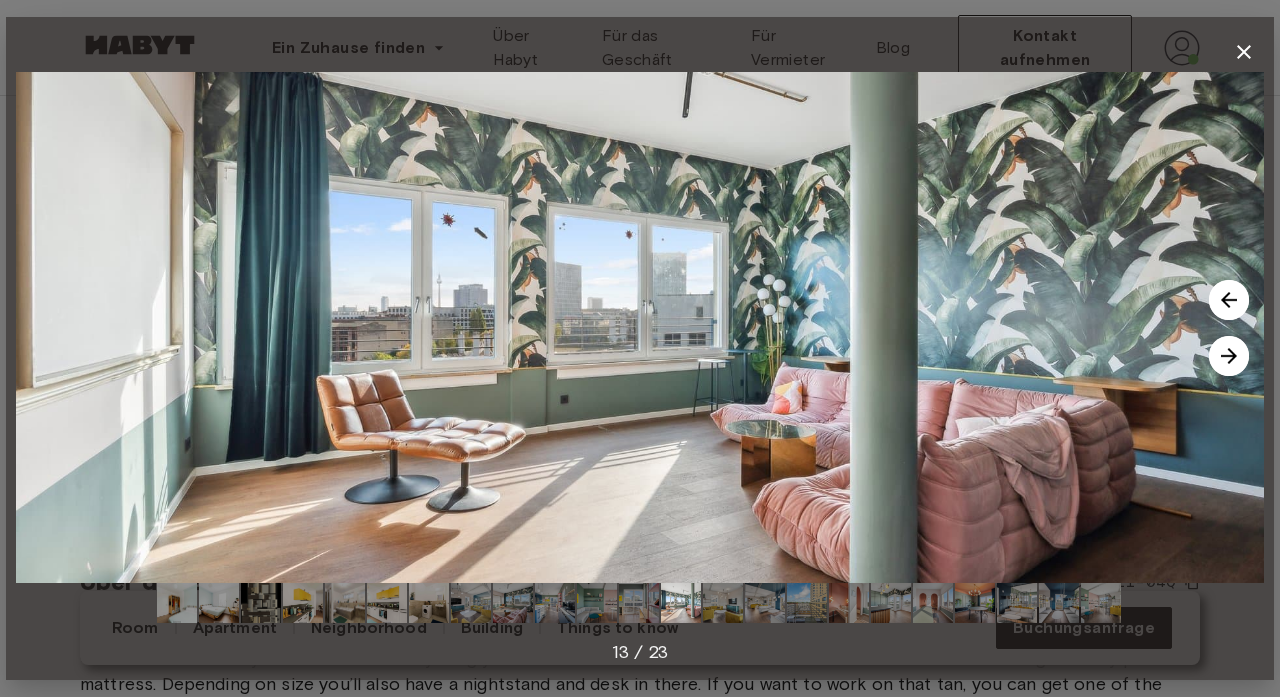click at bounding box center [1229, 356] 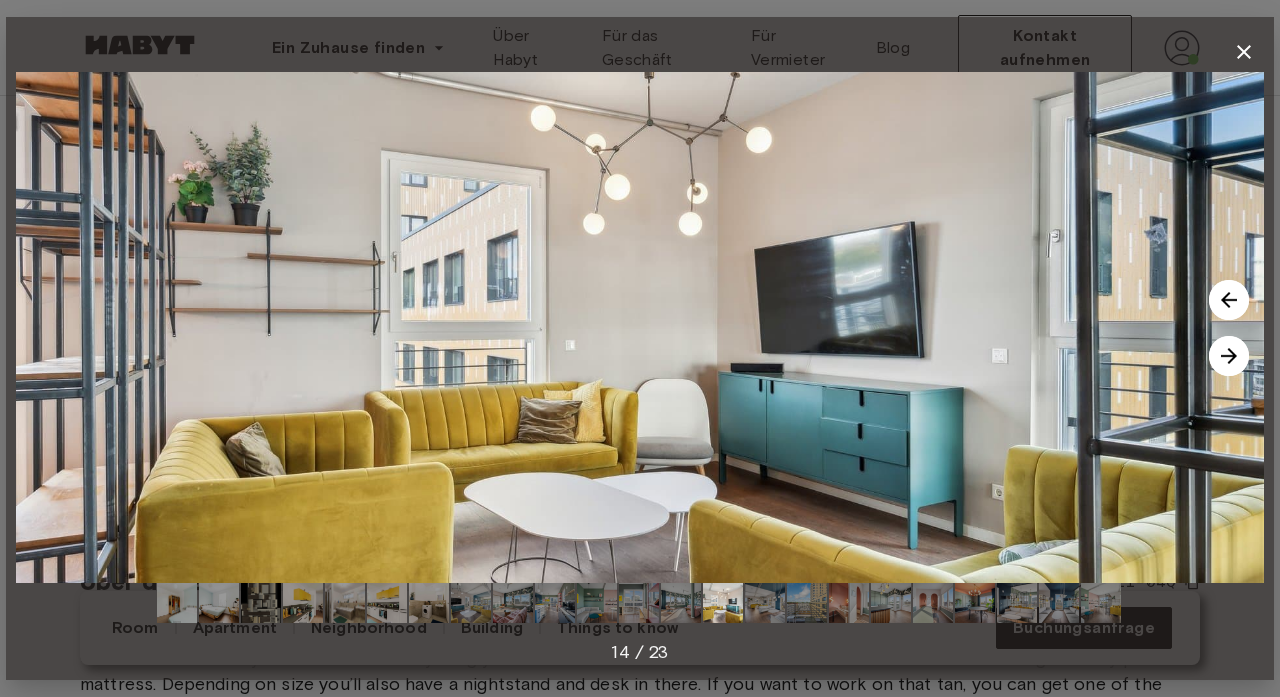 click at bounding box center [1229, 356] 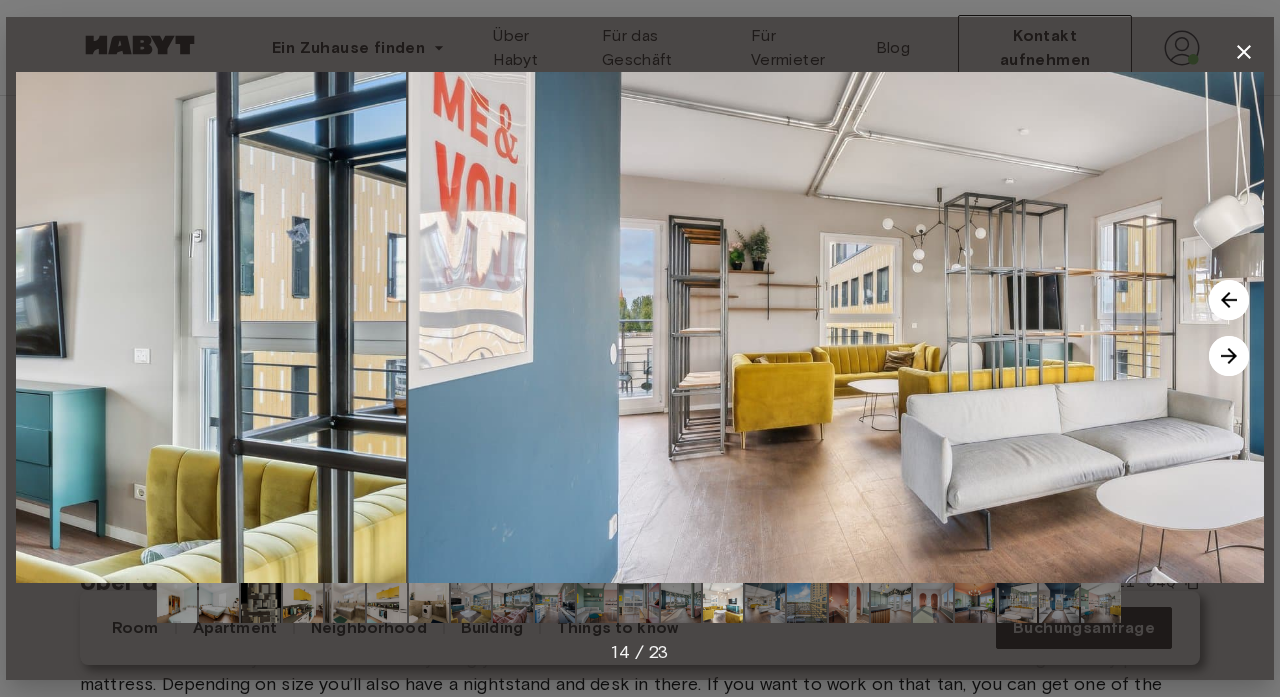 click at bounding box center (1229, 356) 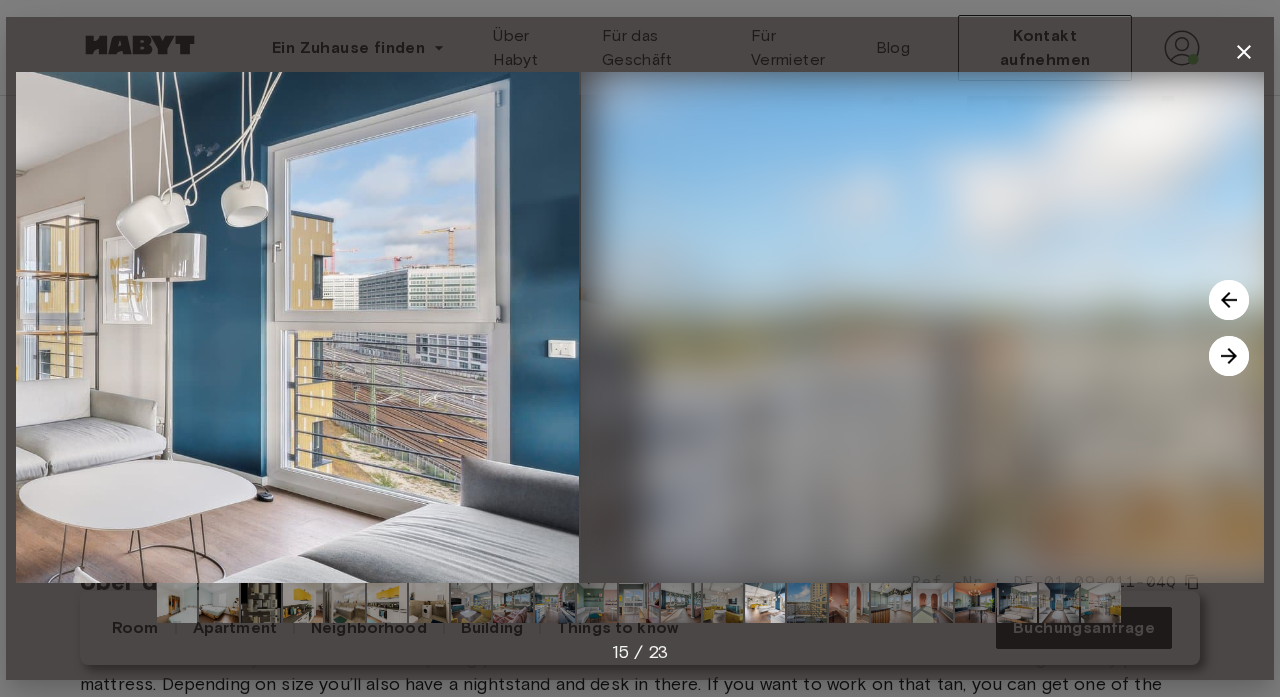 click at bounding box center (1229, 356) 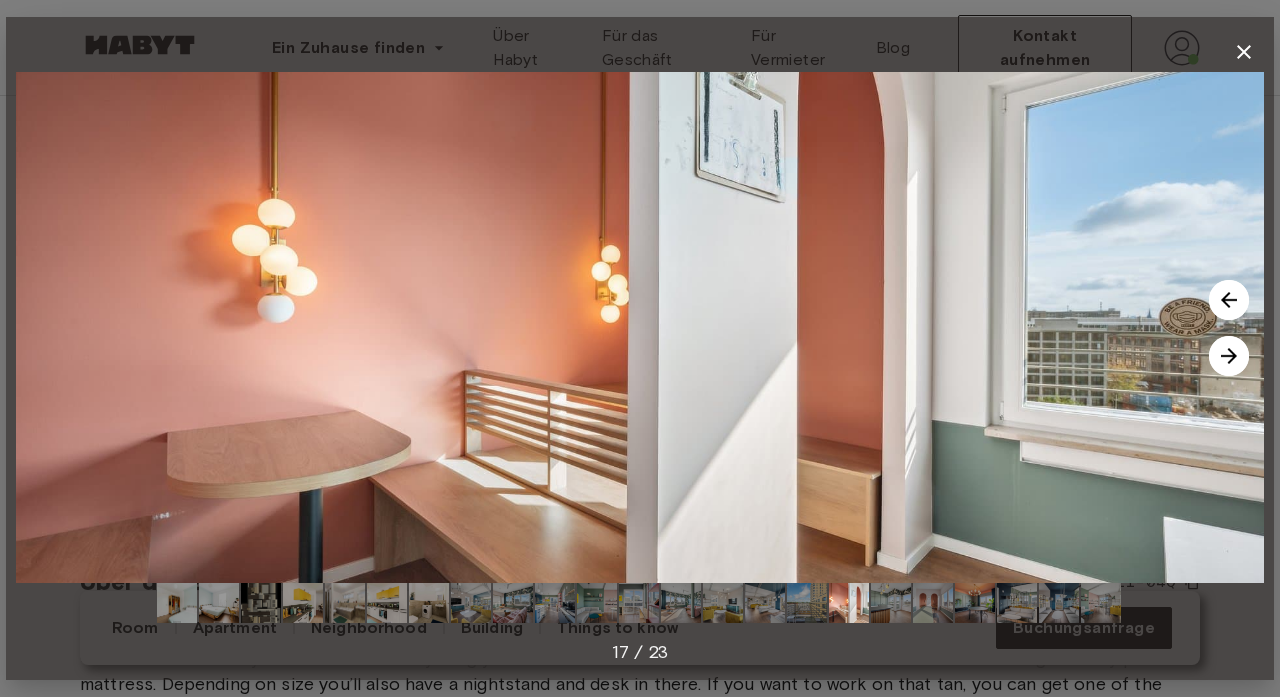 click at bounding box center (1229, 356) 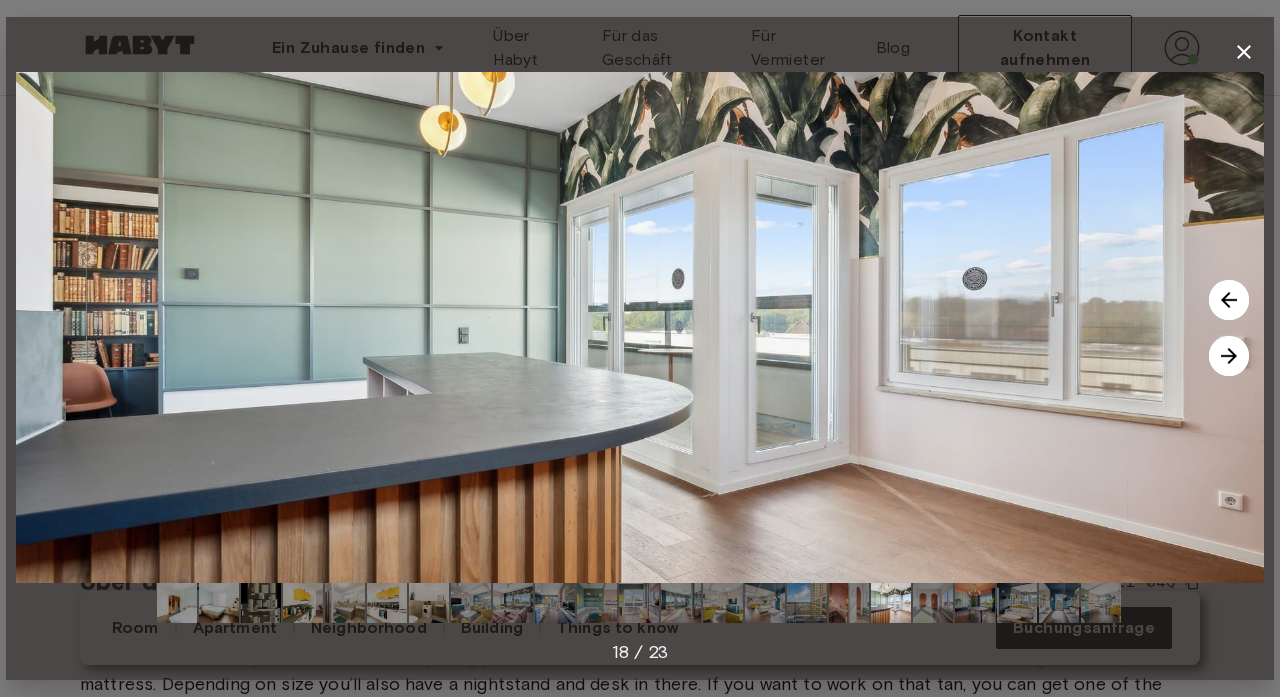 click at bounding box center [1229, 356] 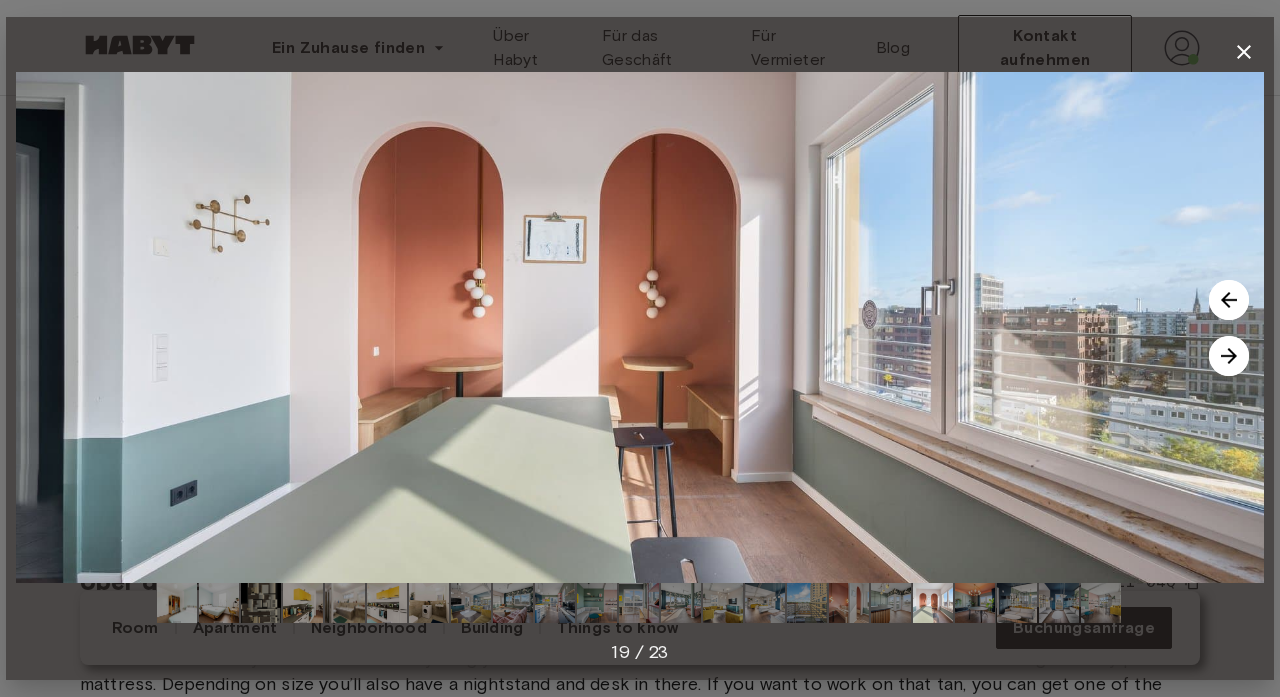 click at bounding box center (1229, 356) 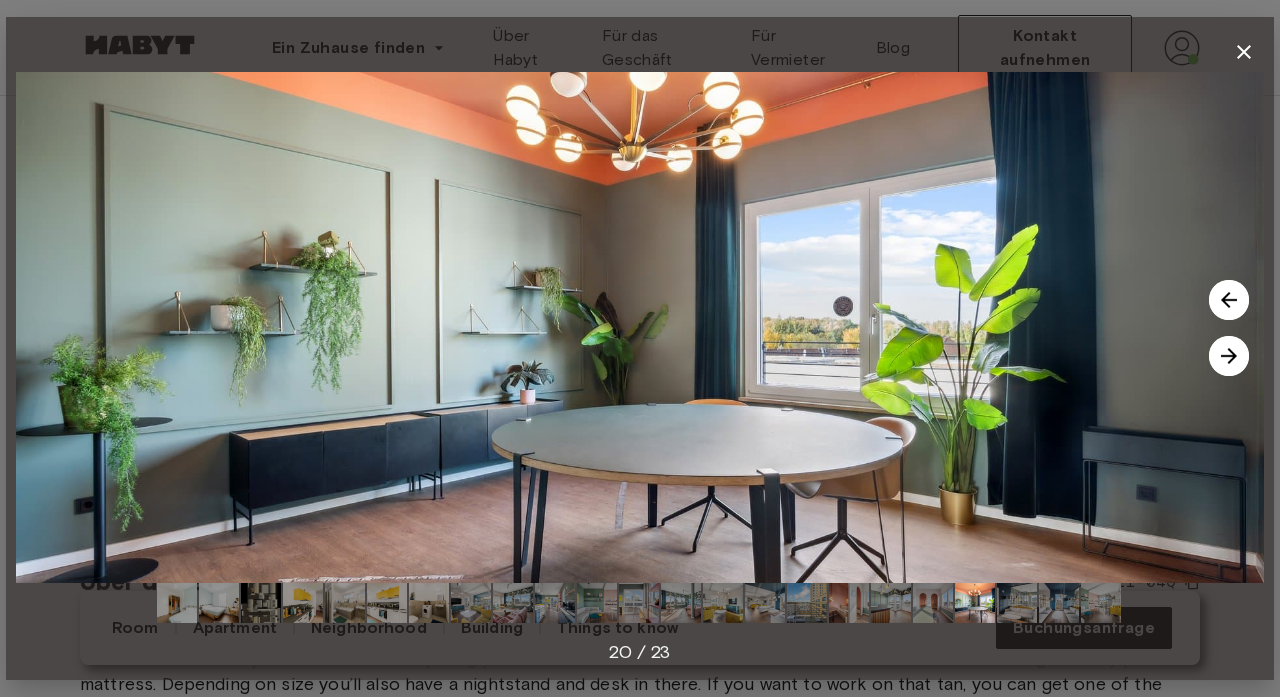 click at bounding box center [1229, 356] 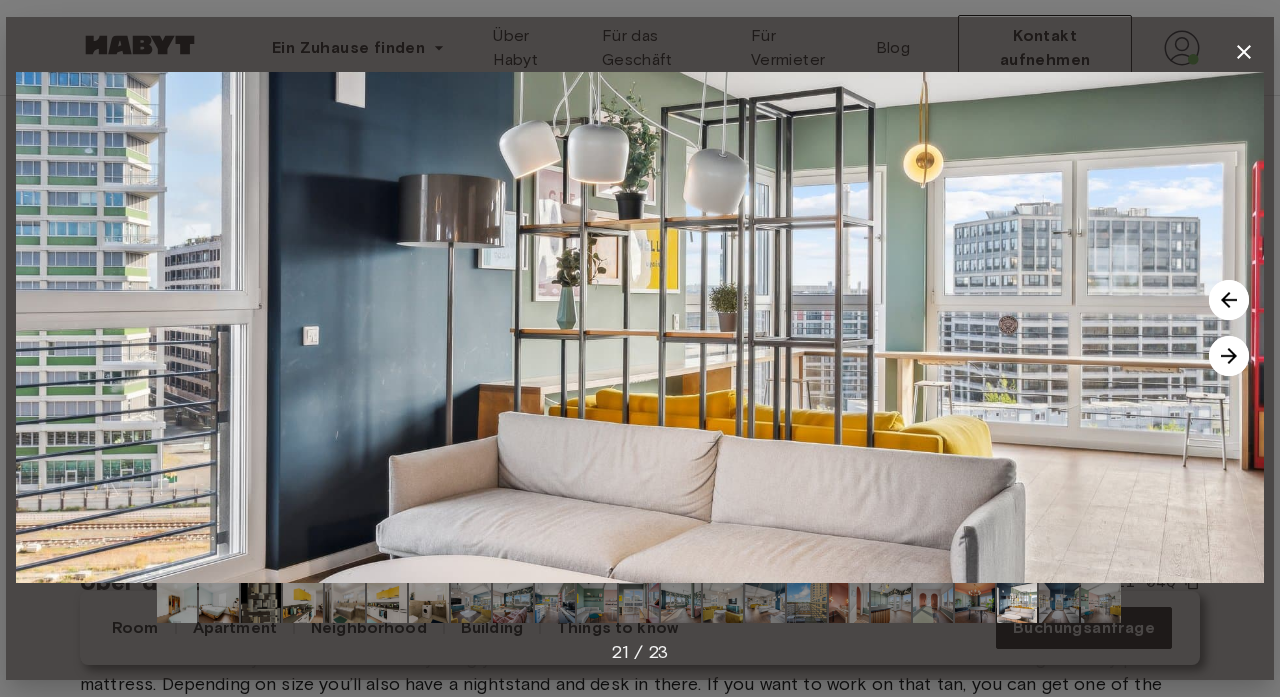click at bounding box center [1229, 356] 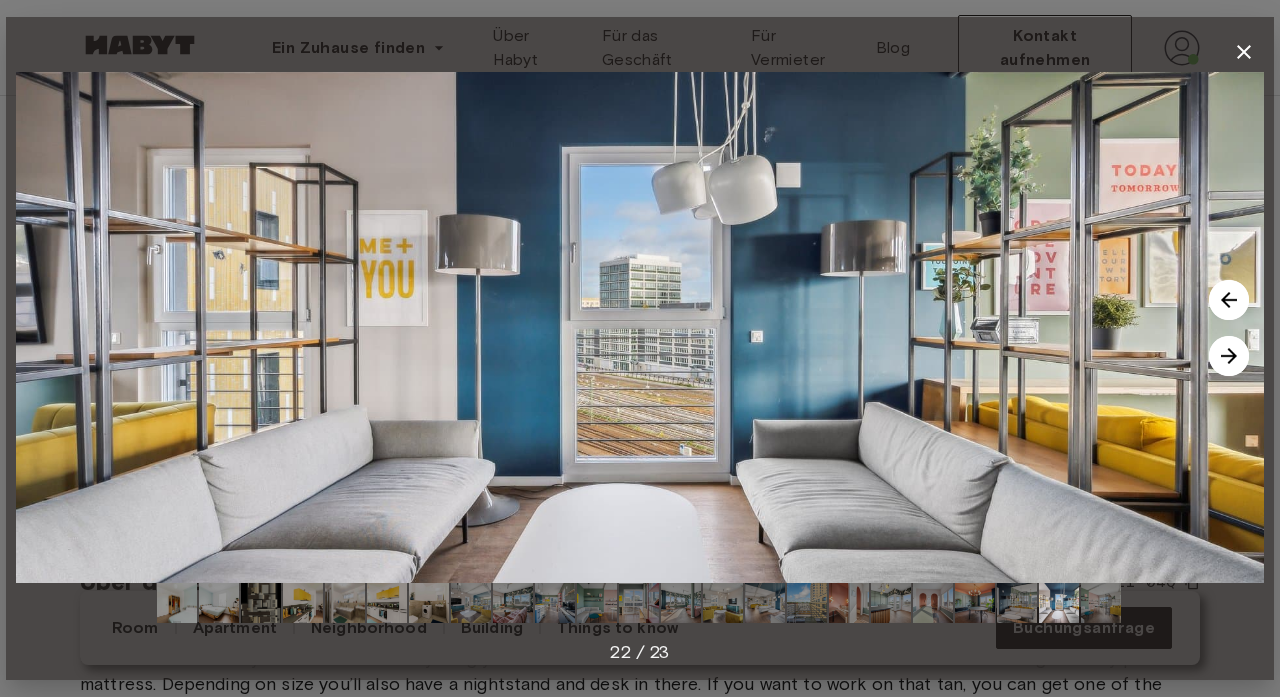 click 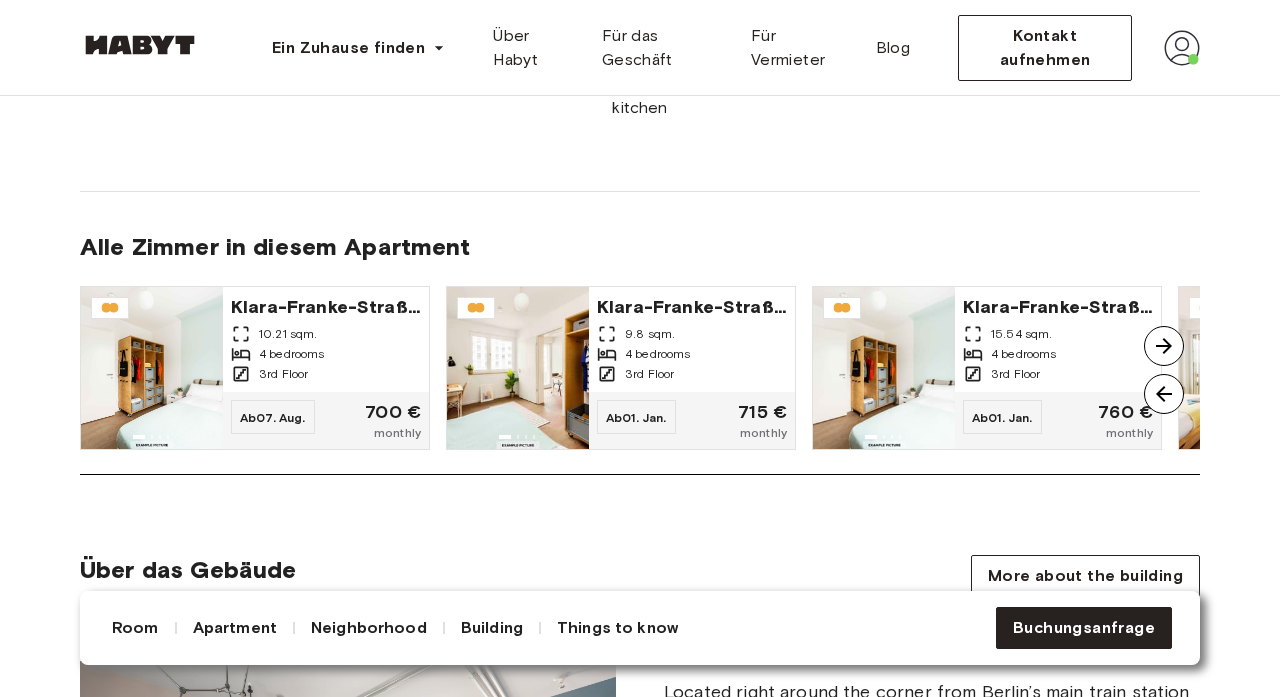 scroll, scrollTop: 1612, scrollLeft: 0, axis: vertical 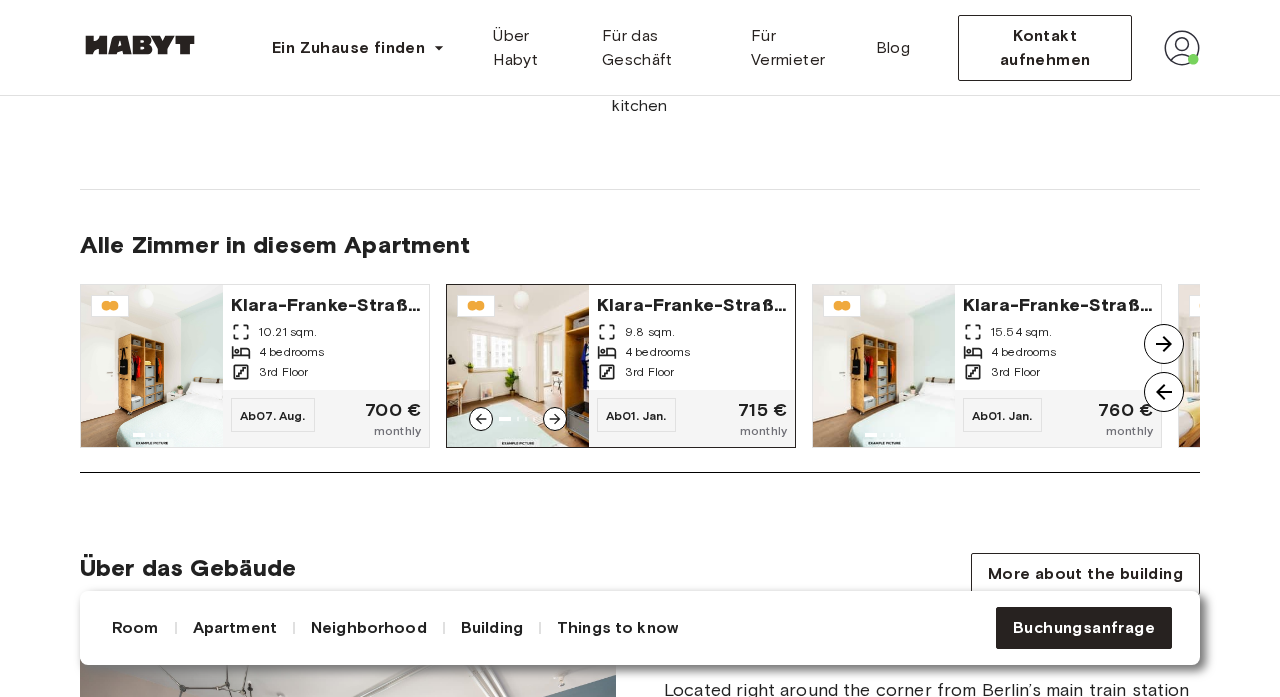 click on "9.8 sqm." at bounding box center [650, 332] 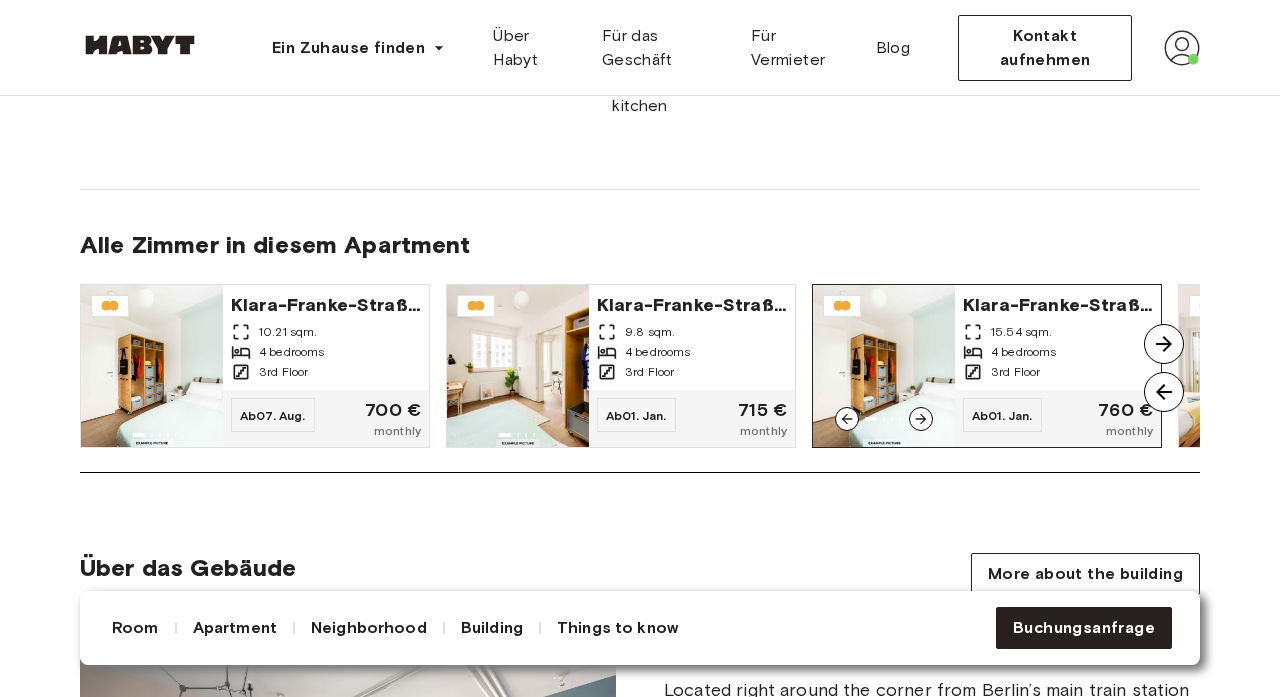click 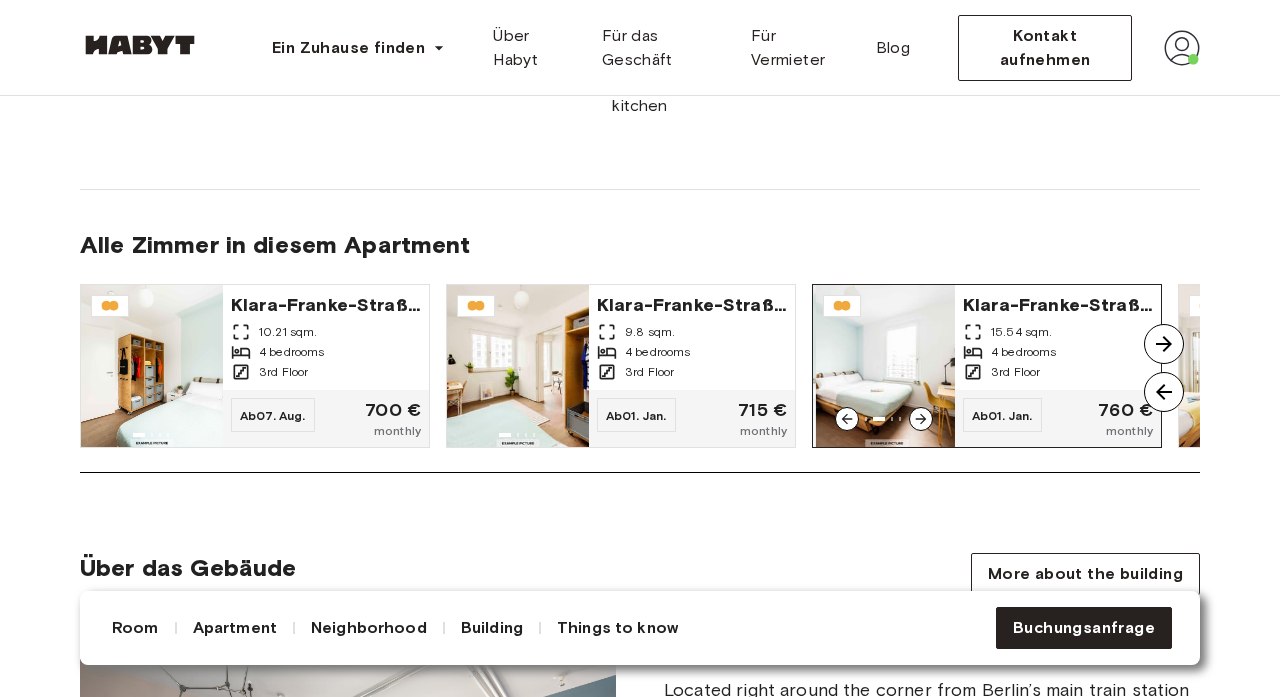 click 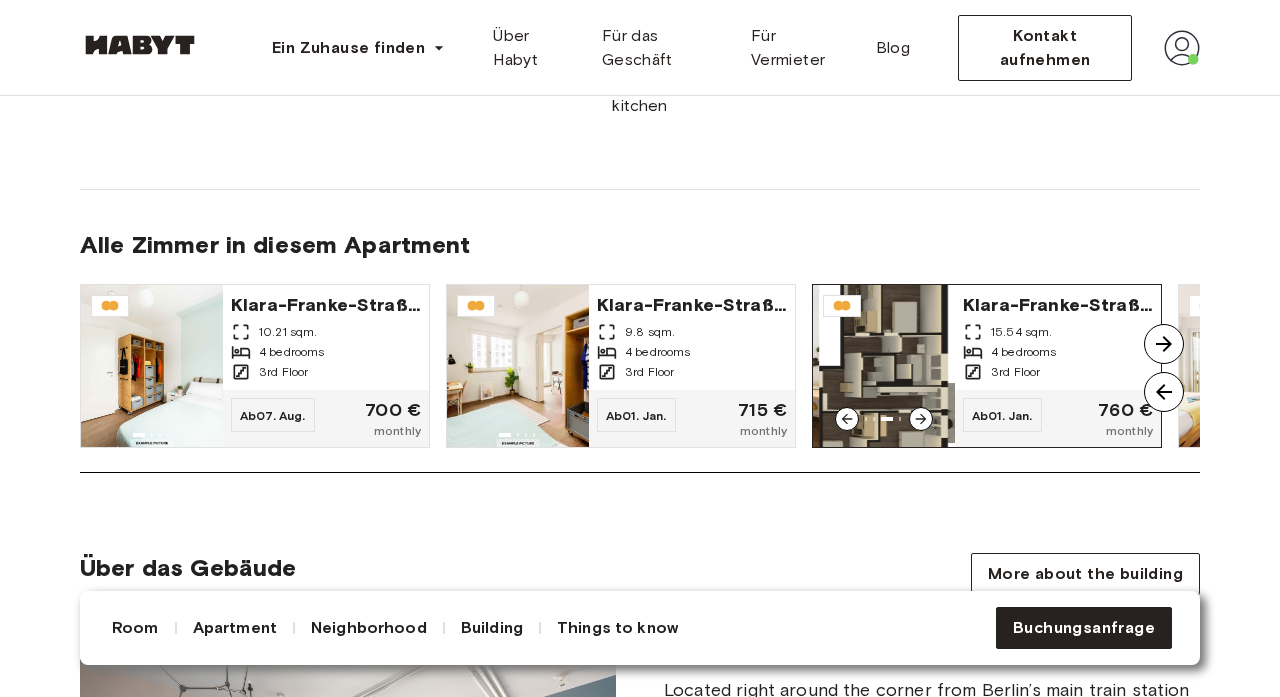 click 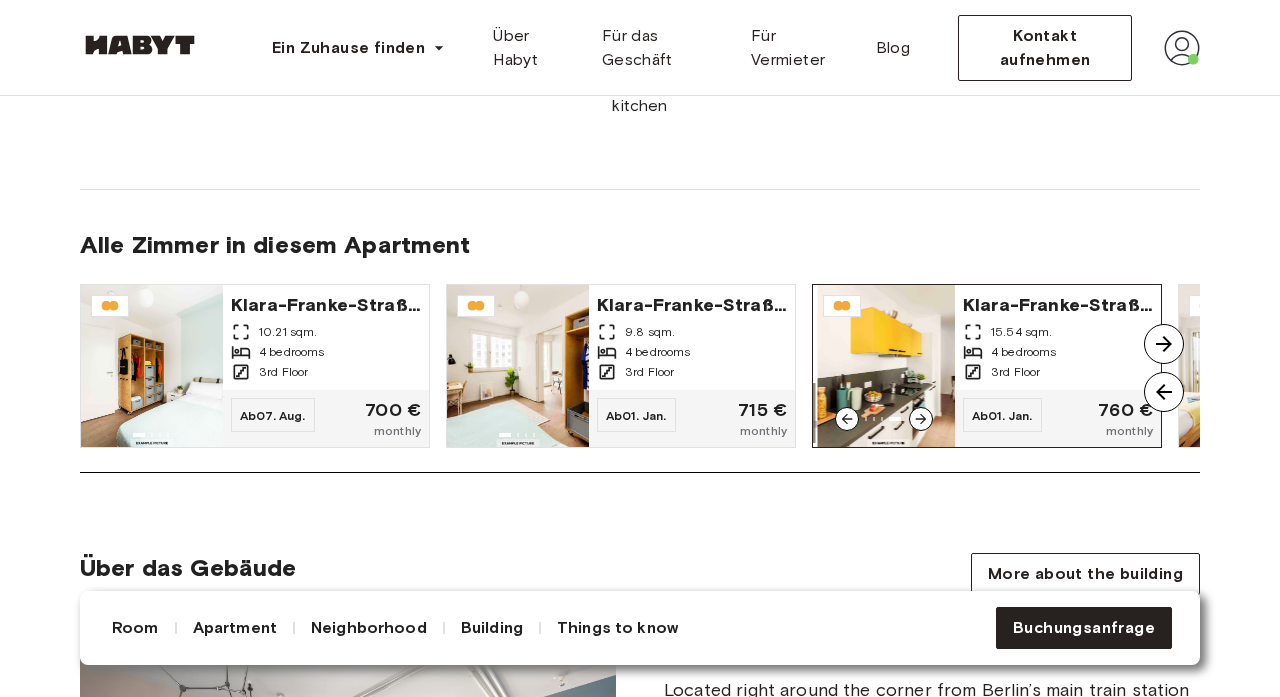 click 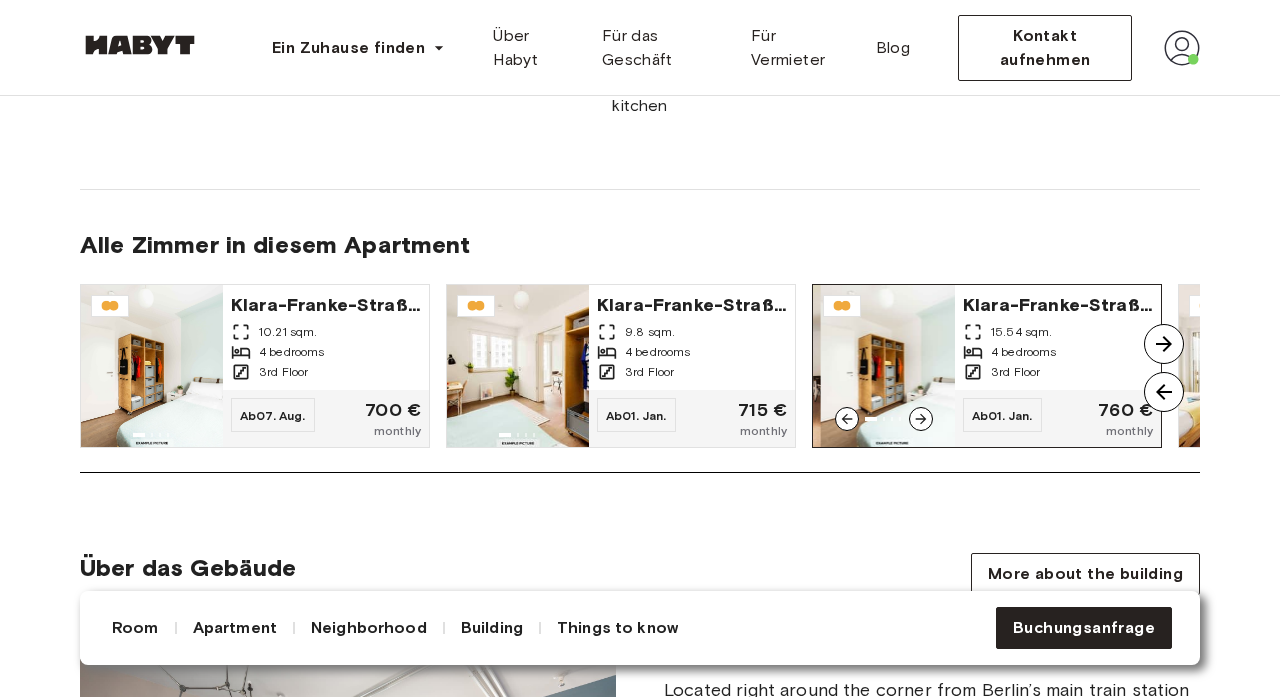 click 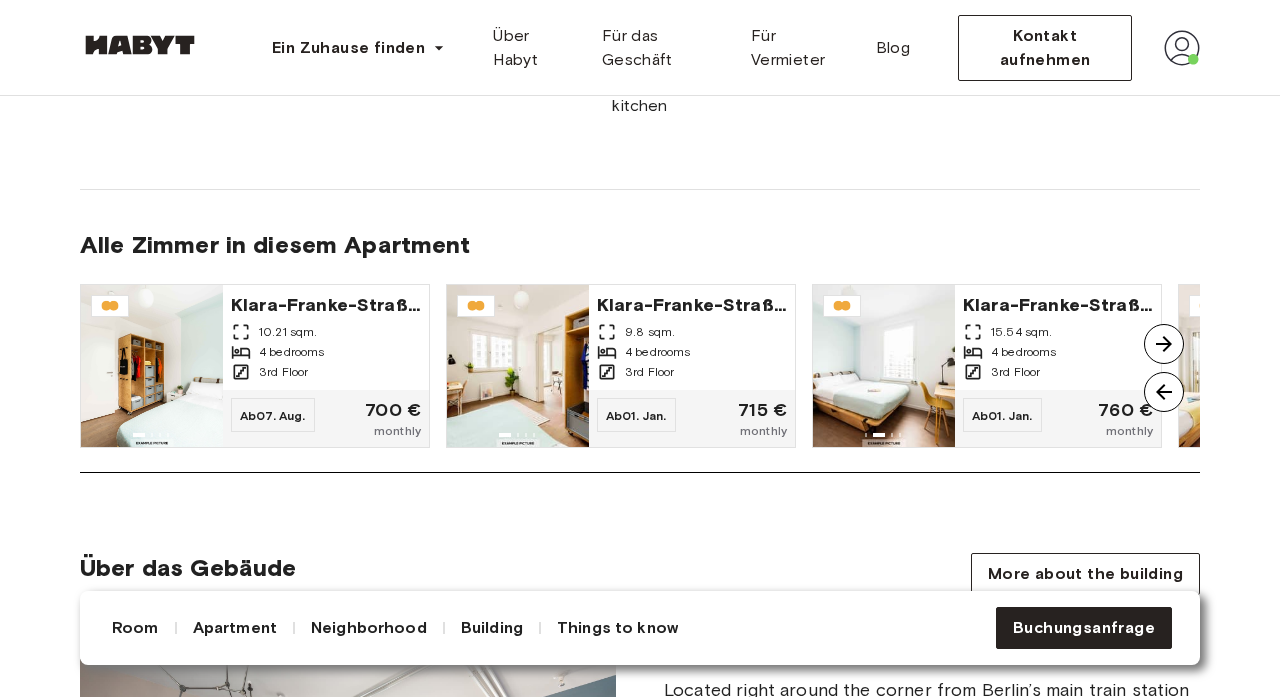 click at bounding box center [1164, 344] 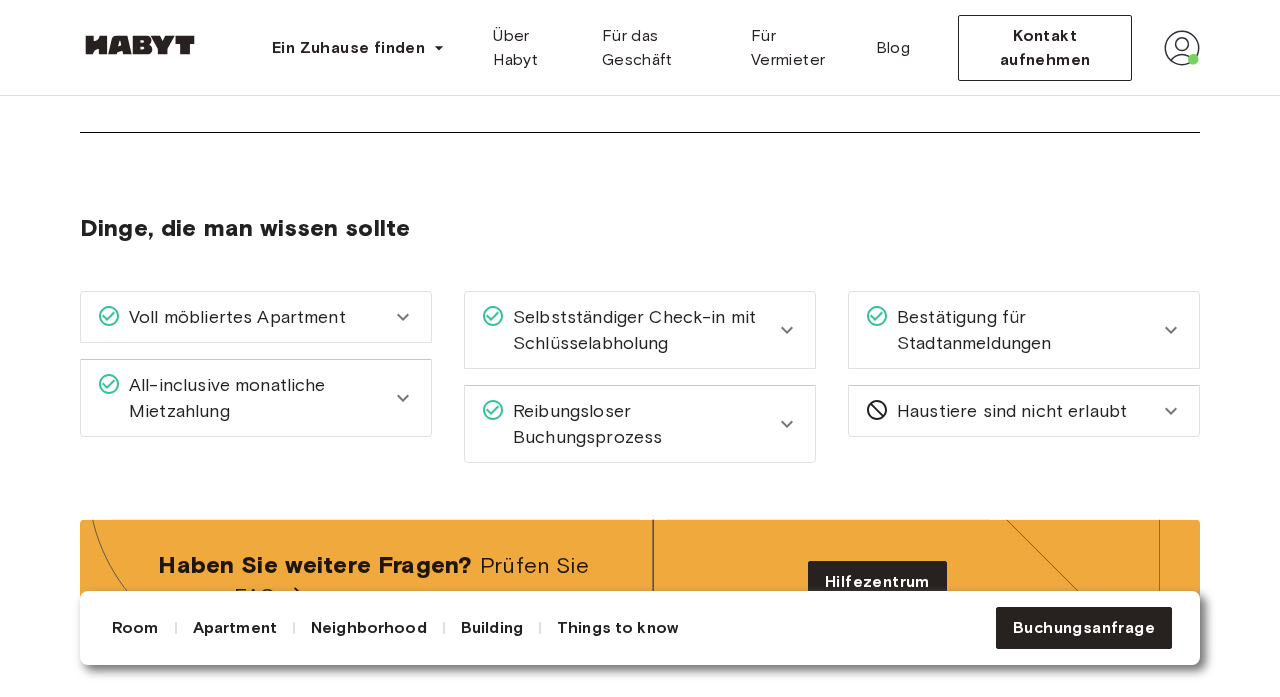 scroll, scrollTop: 3258, scrollLeft: 0, axis: vertical 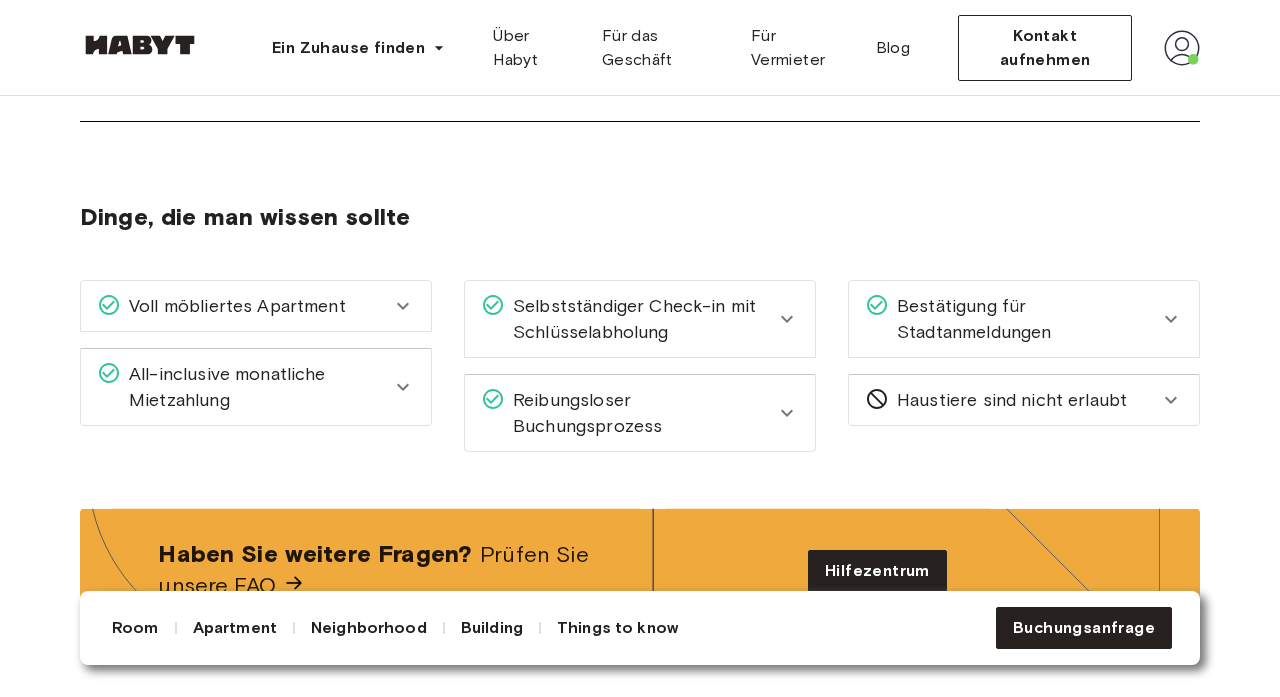 click 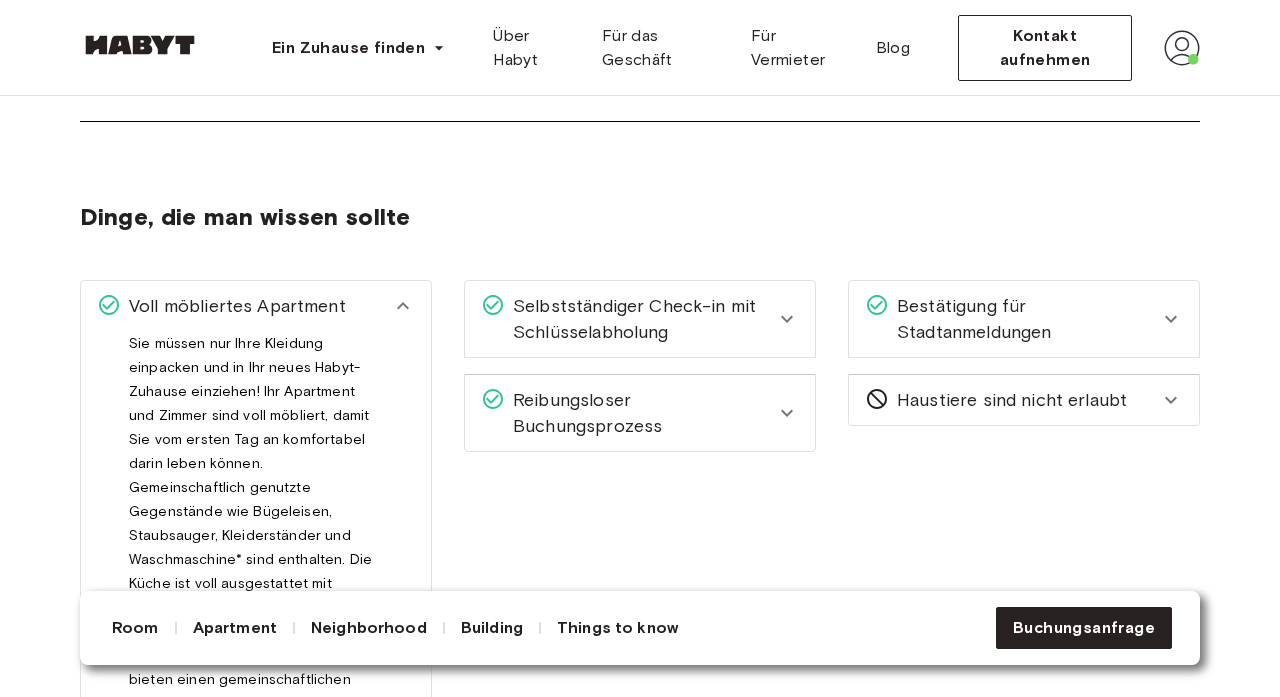 click 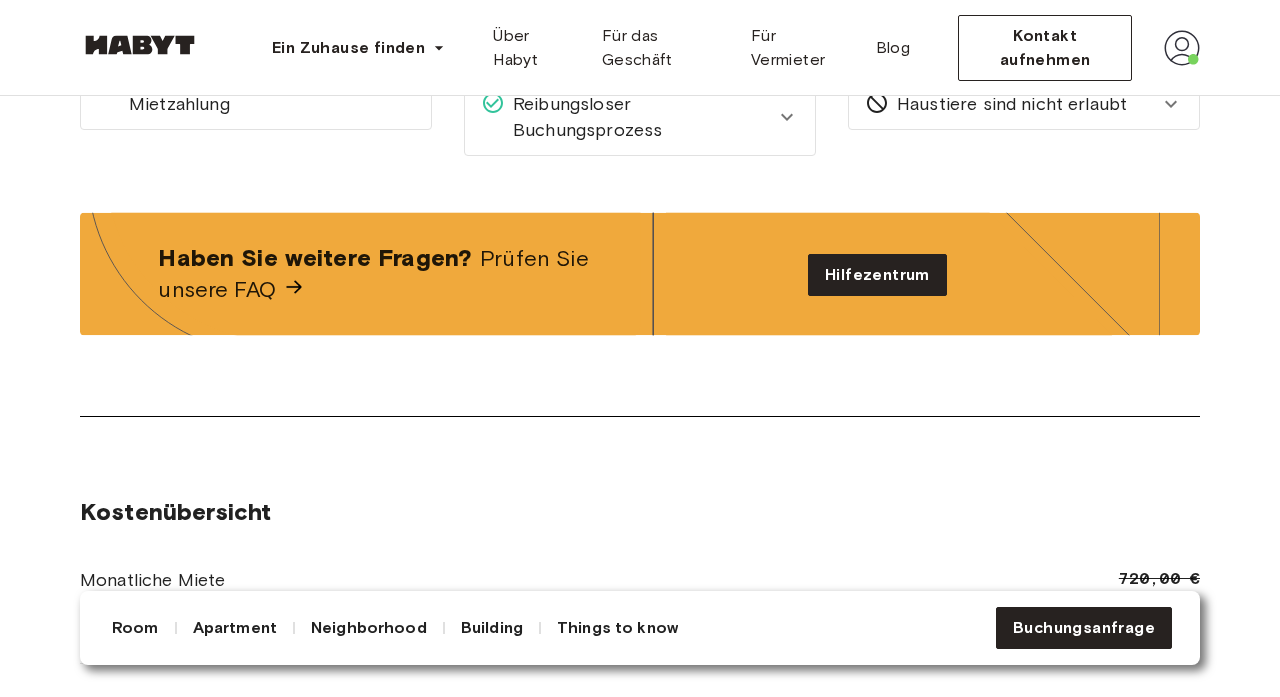 scroll, scrollTop: 3505, scrollLeft: 0, axis: vertical 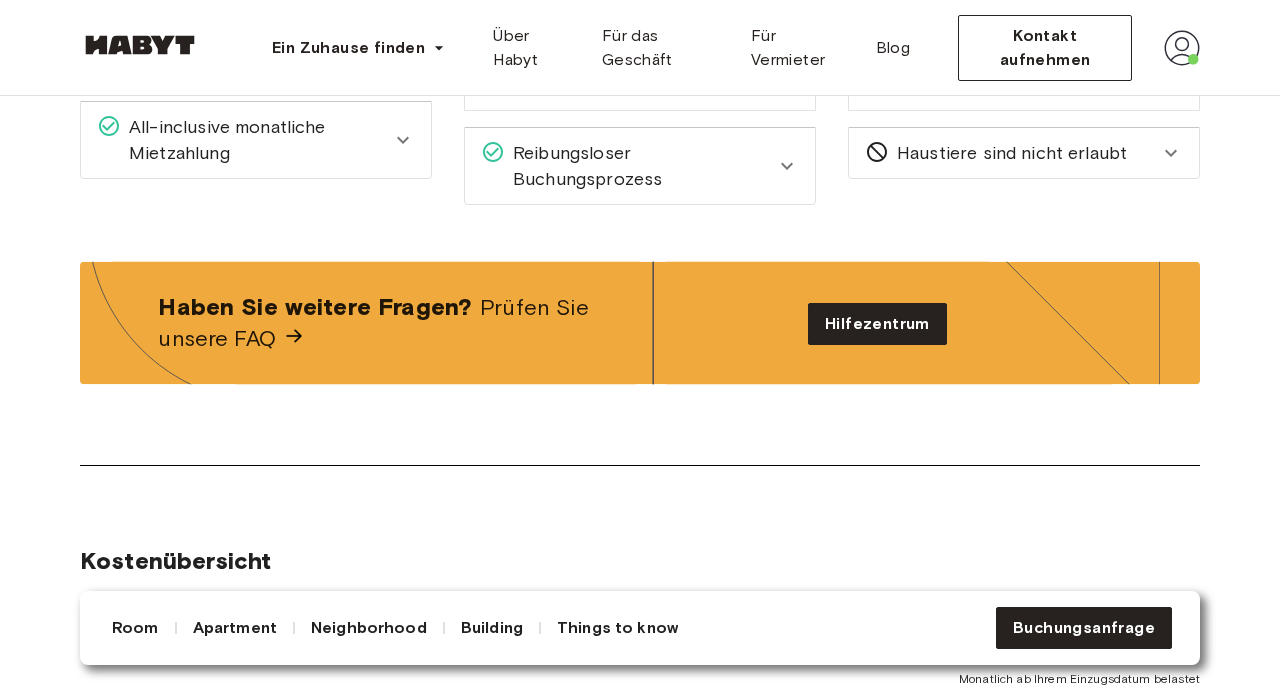 click on "Prüfen Sie unsere FAQ" at bounding box center [373, 323] 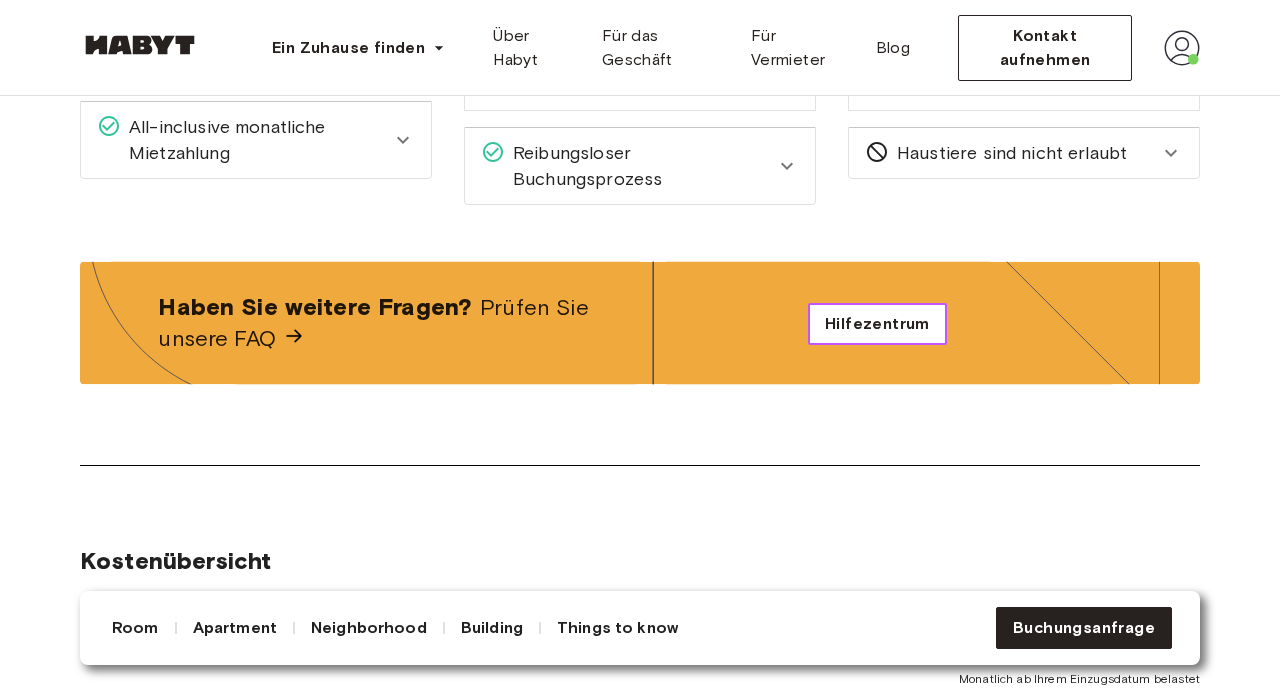 click on "Hilfezentrum" at bounding box center [877, 324] 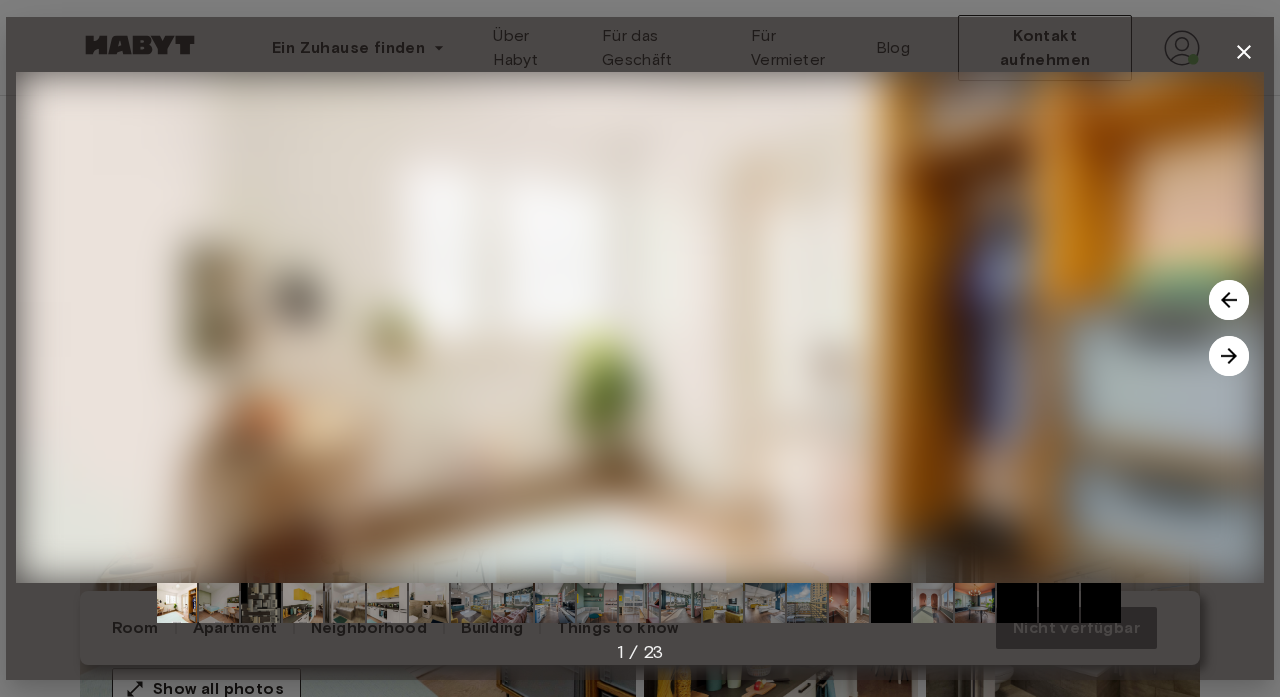 scroll, scrollTop: 313, scrollLeft: 0, axis: vertical 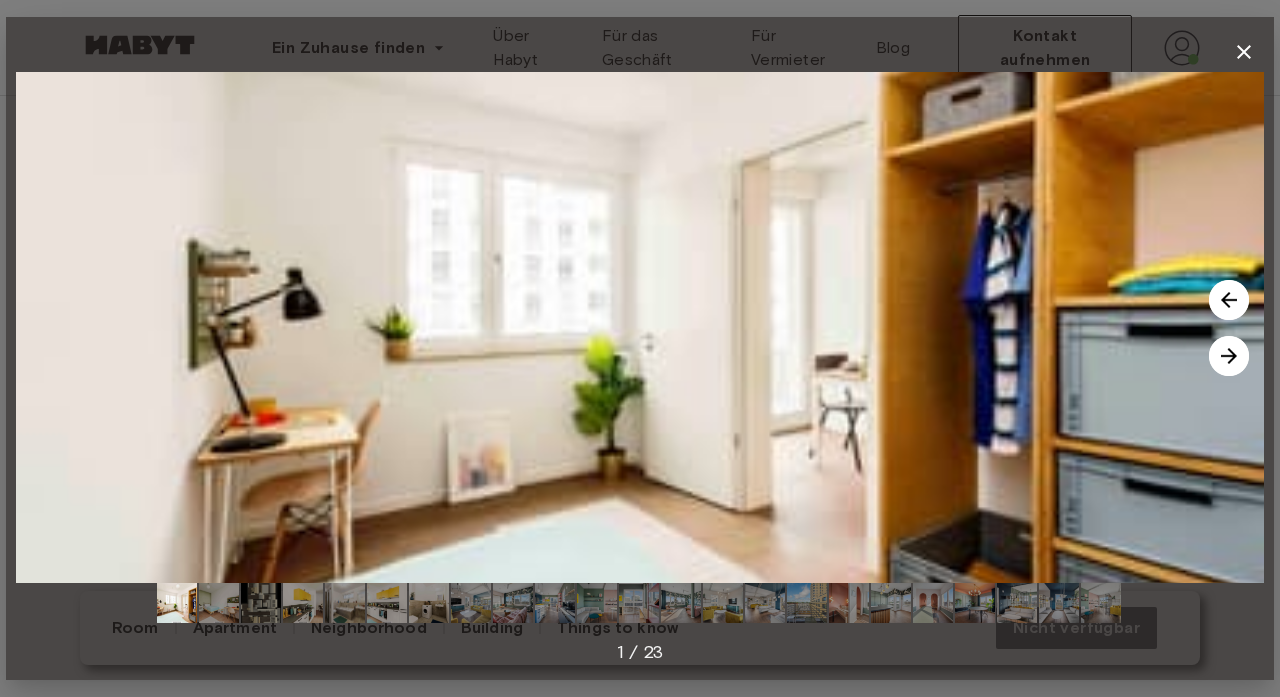 click at bounding box center [1229, 356] 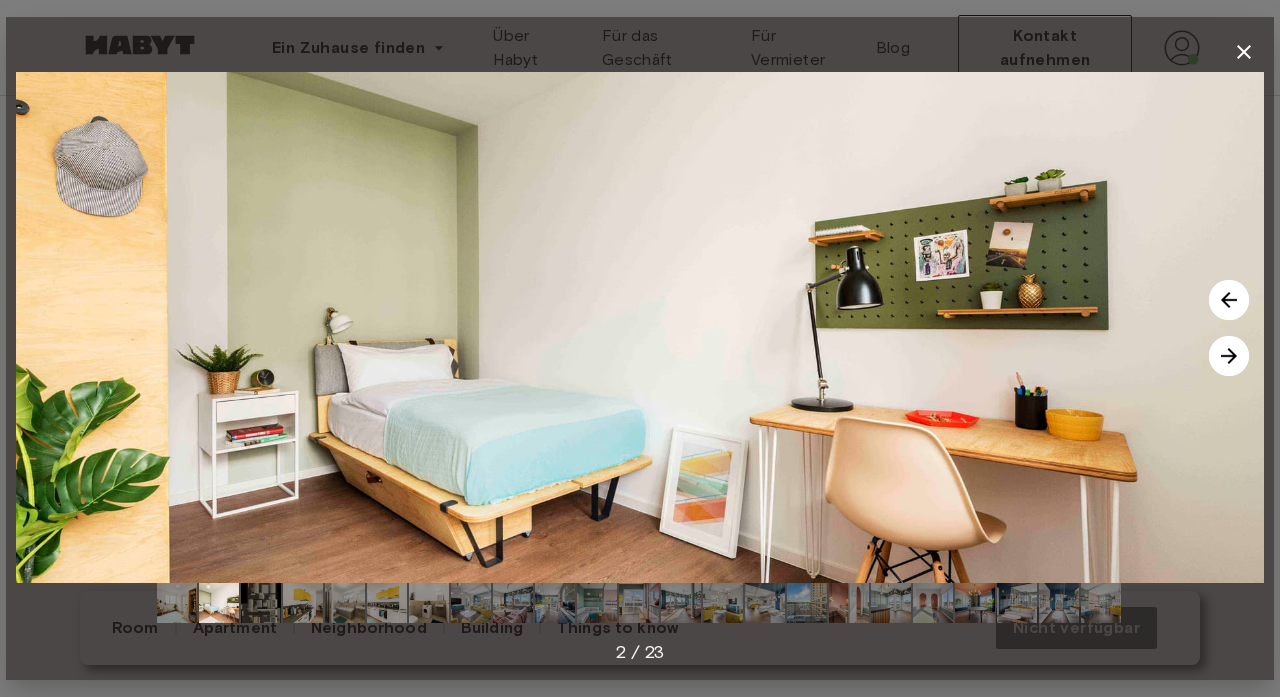 click at bounding box center (1229, 356) 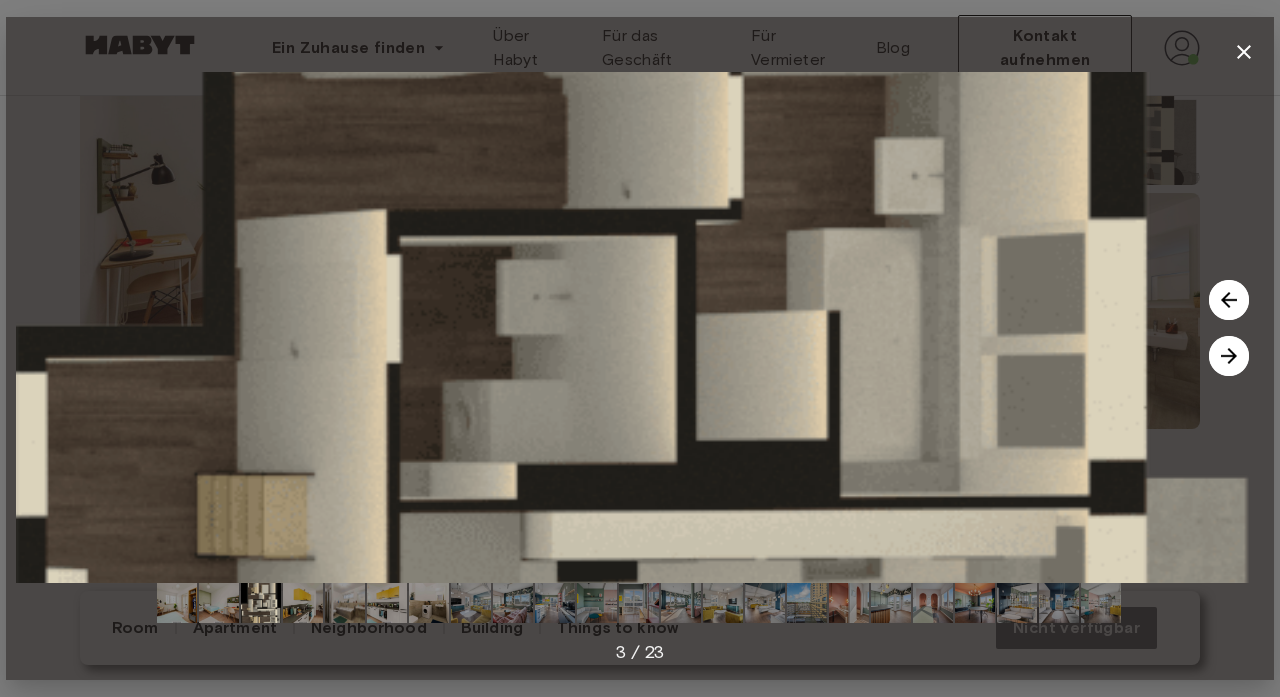 click at bounding box center [1229, 356] 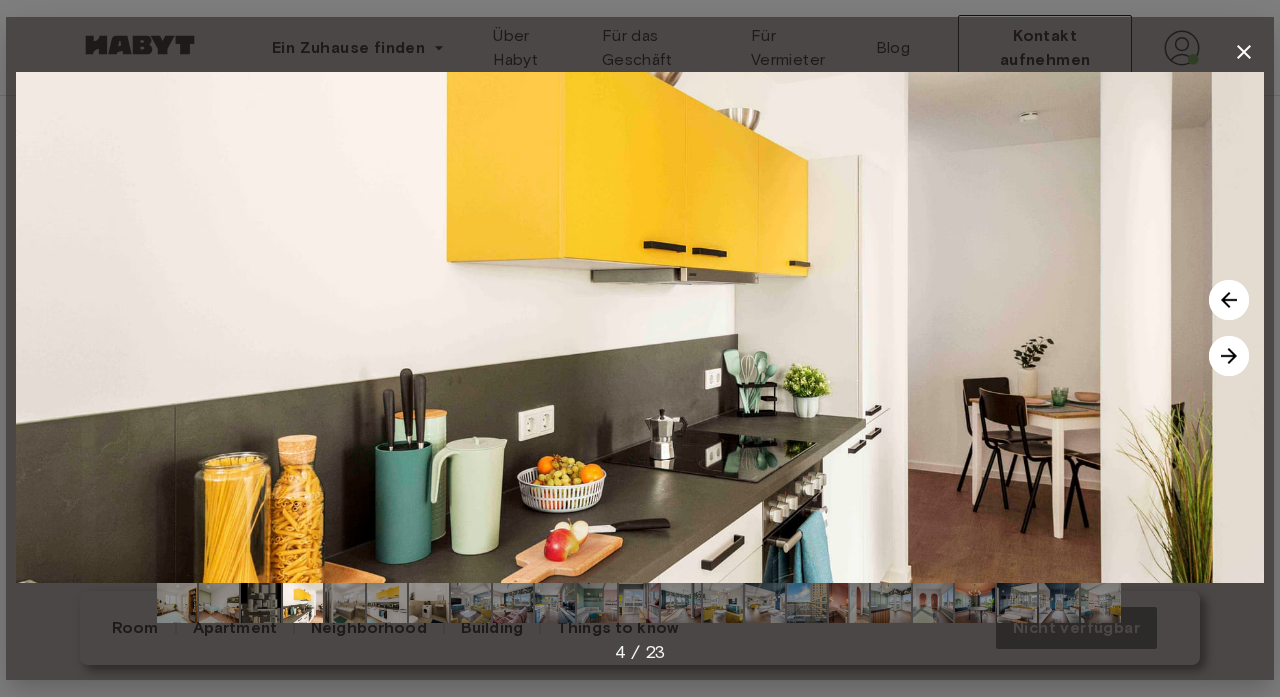 click at bounding box center (1229, 356) 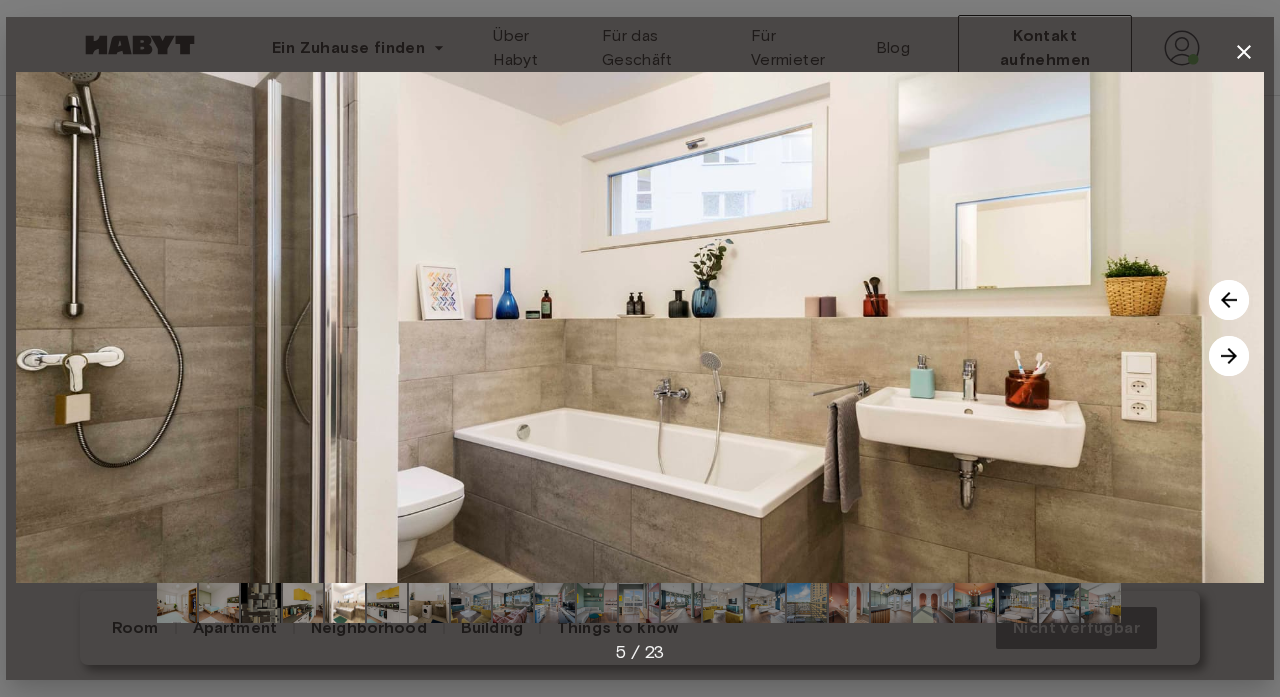 click at bounding box center [1229, 356] 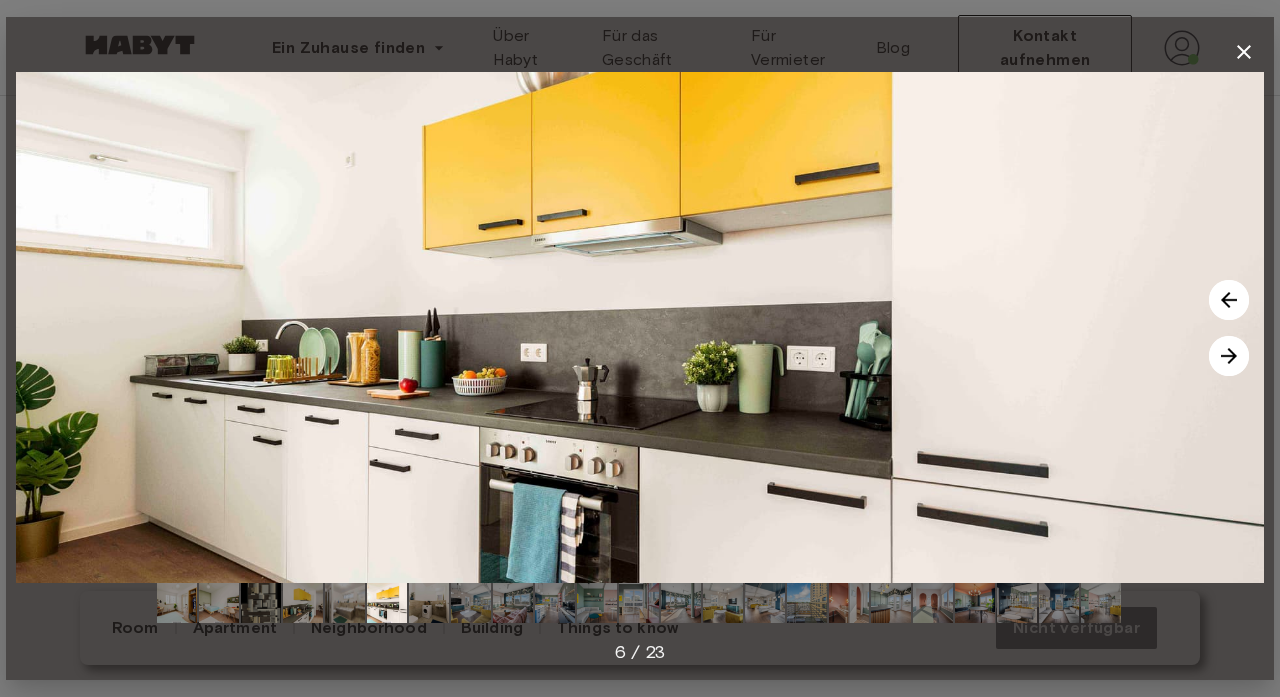 click at bounding box center [1229, 356] 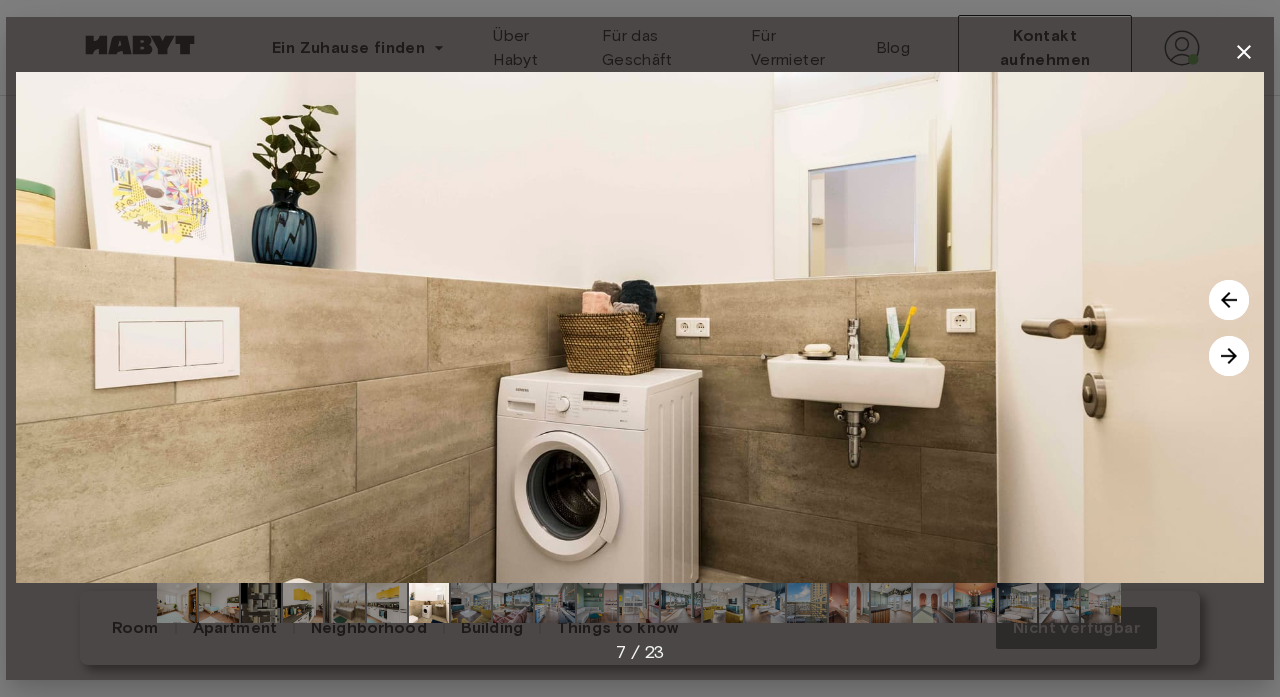 click at bounding box center (1229, 356) 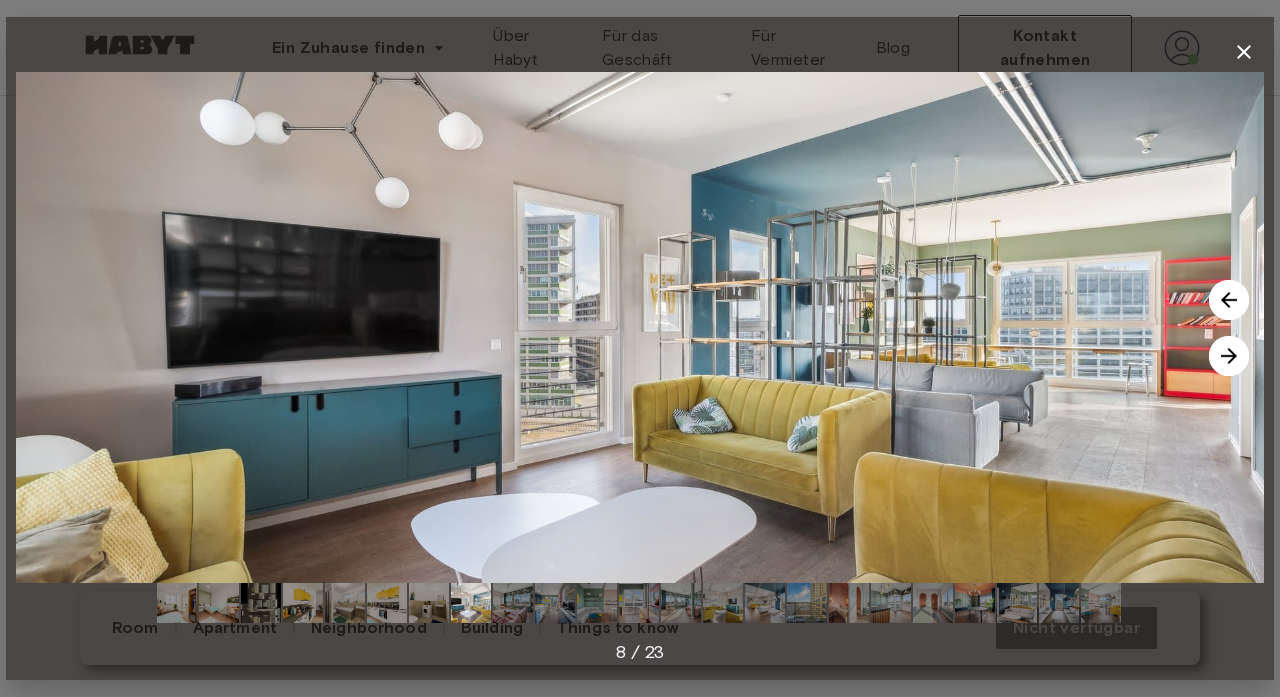 click at bounding box center [1229, 356] 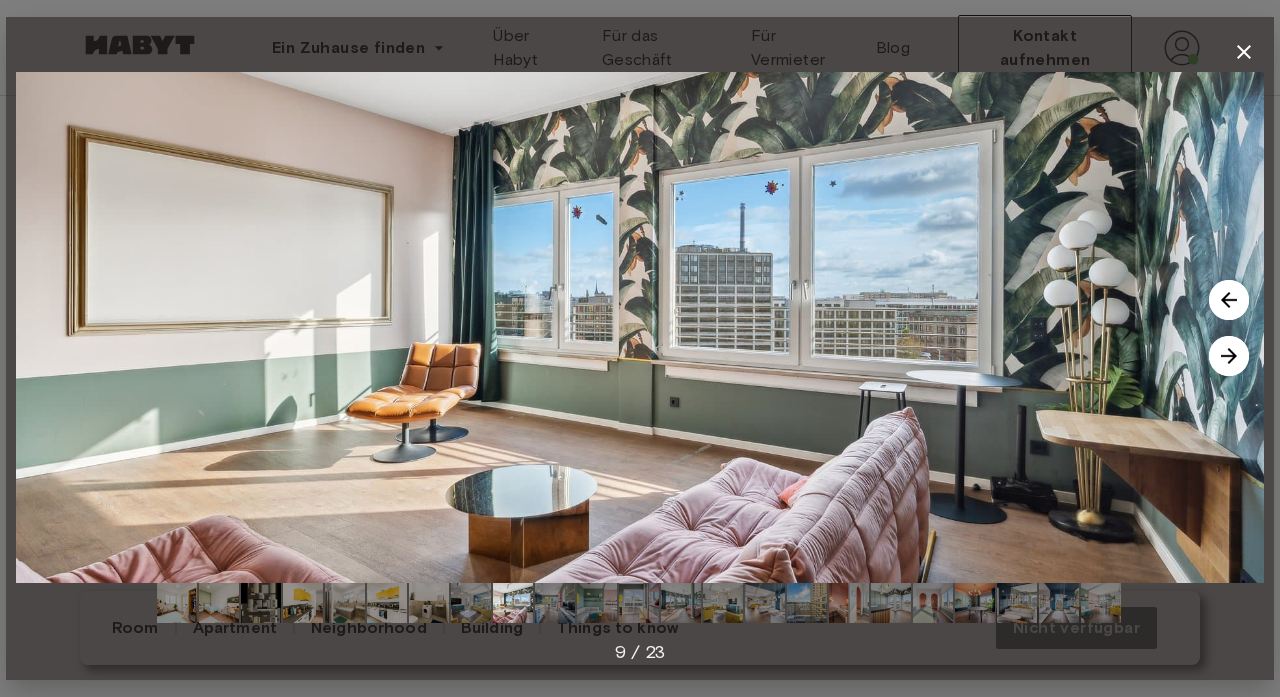 click 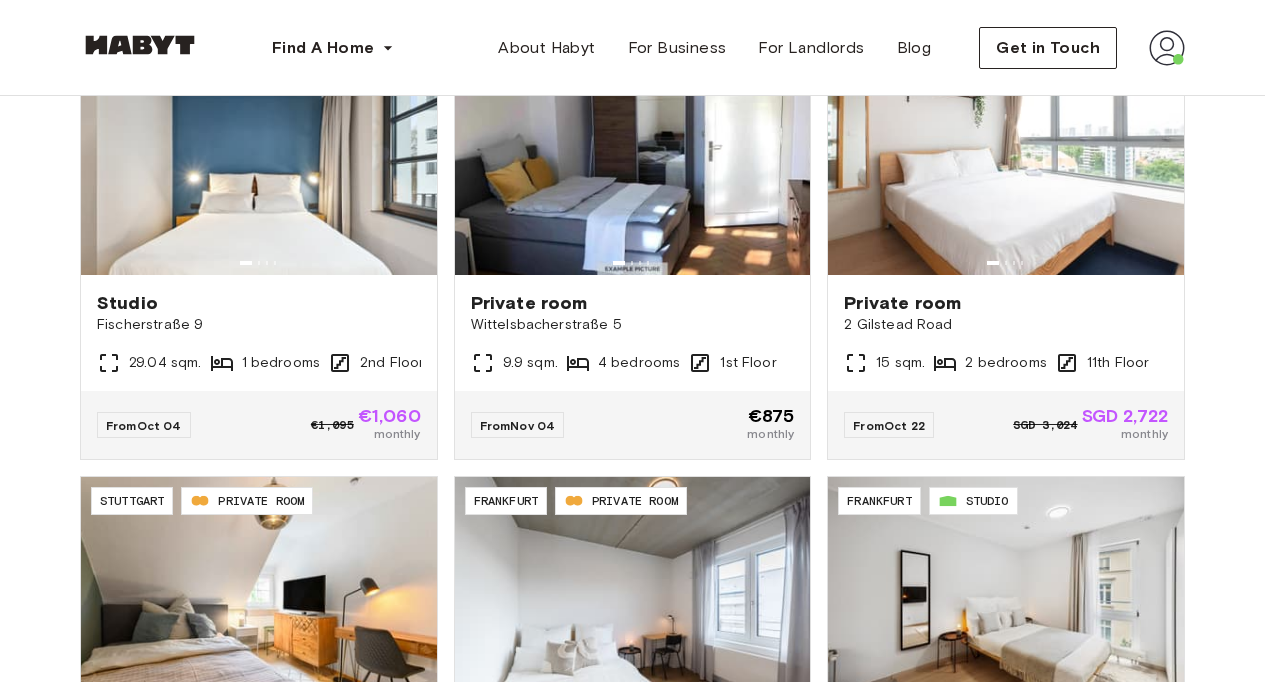 scroll, scrollTop: 725, scrollLeft: 0, axis: vertical 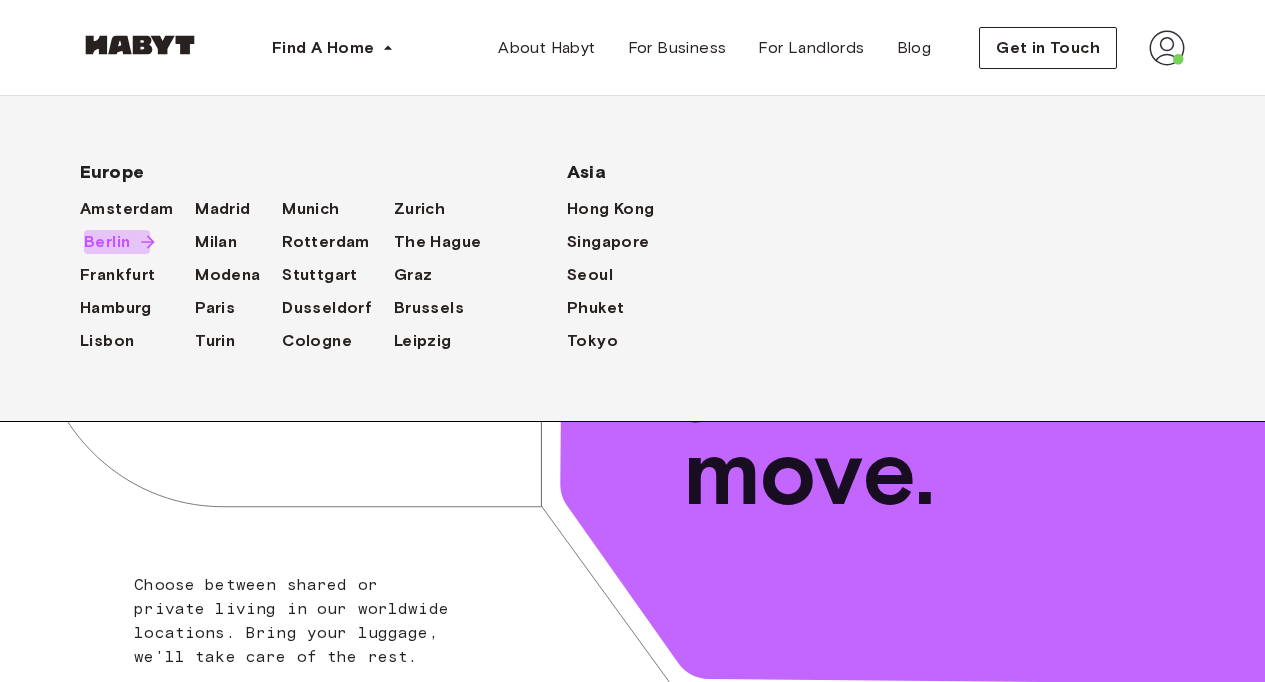 click on "Berlin" at bounding box center (107, 242) 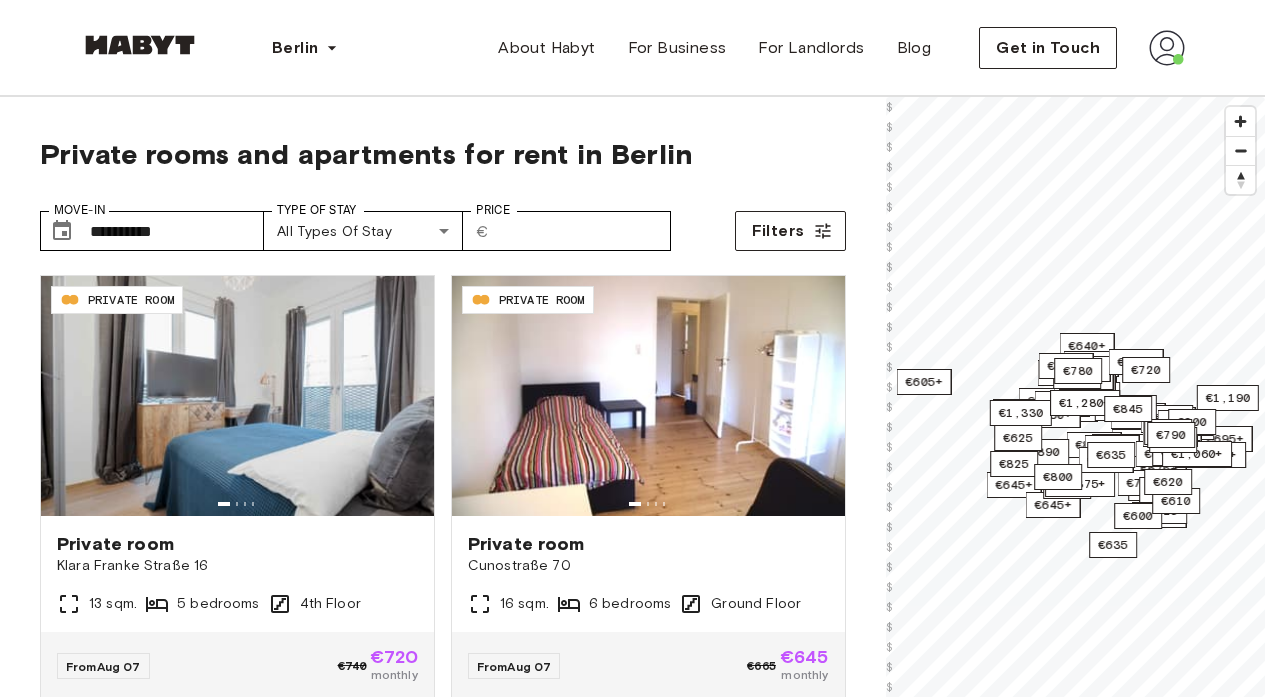 click on "**********" at bounding box center [443, 534] 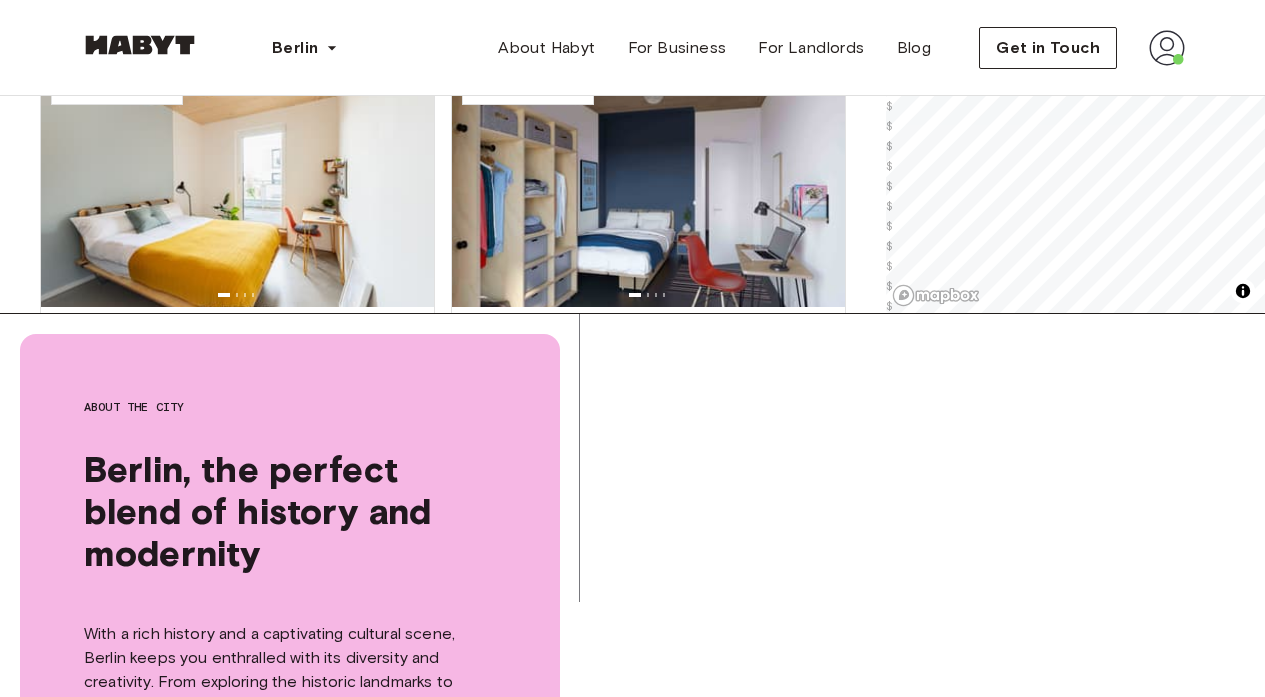 scroll, scrollTop: 209, scrollLeft: 0, axis: vertical 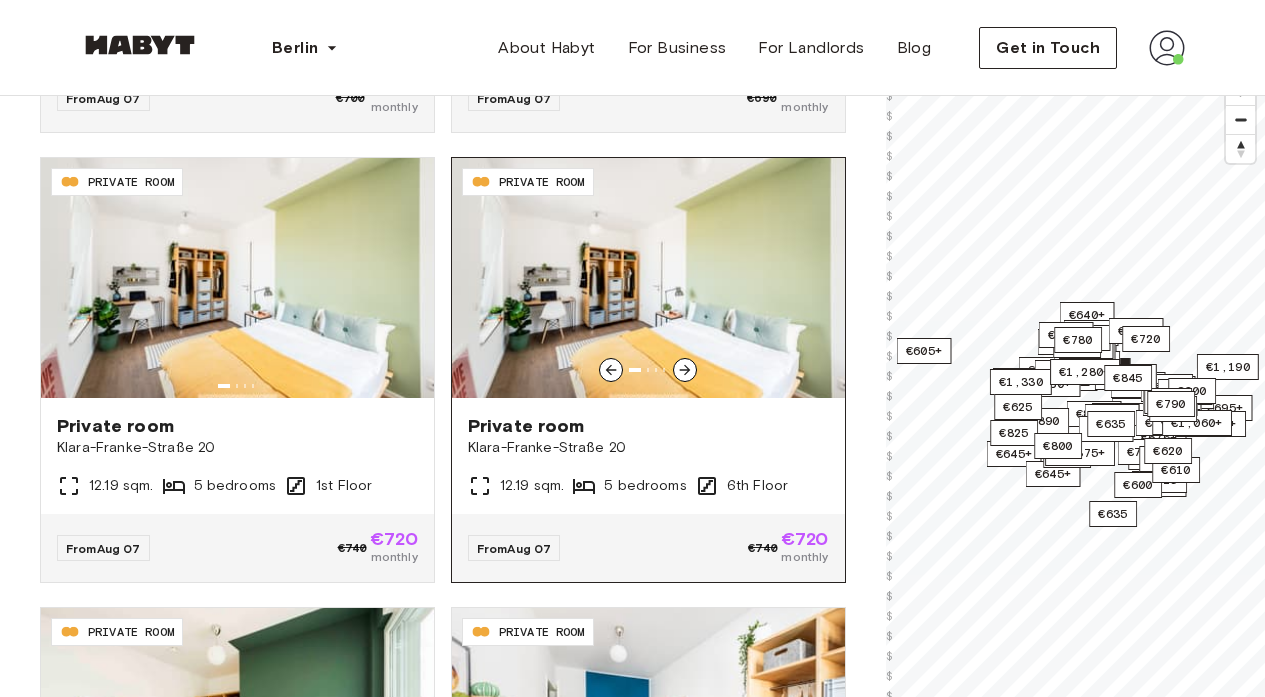 click 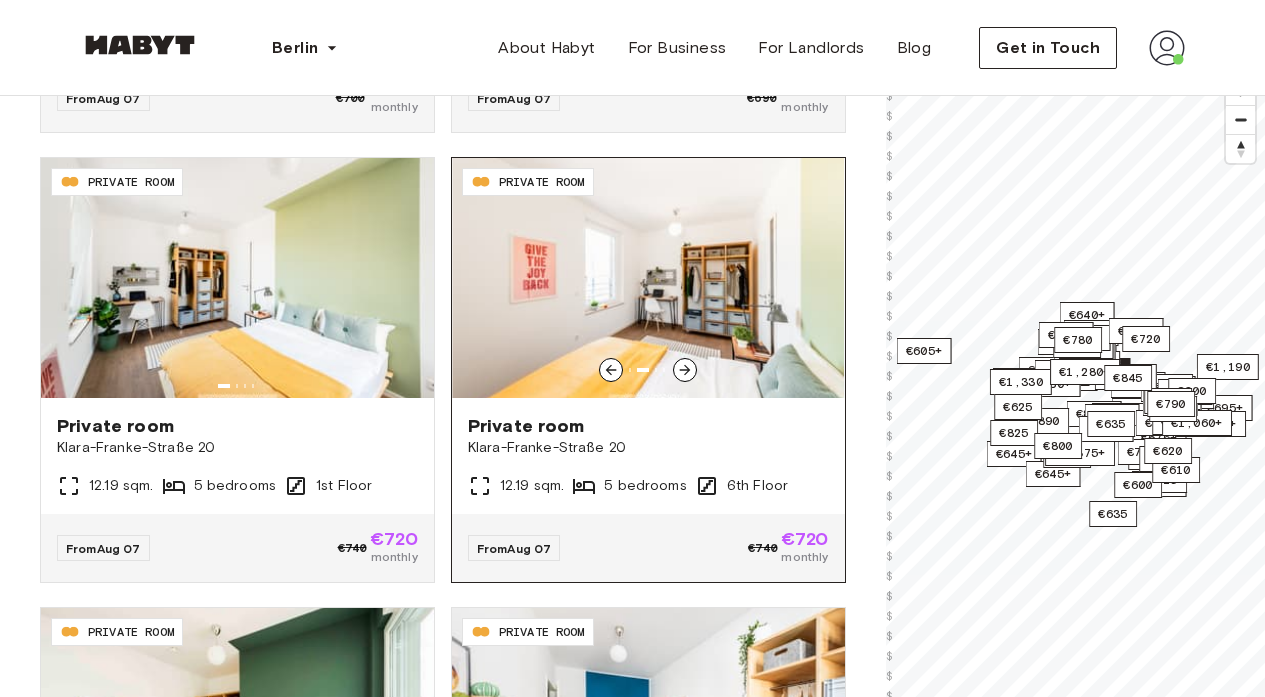 click 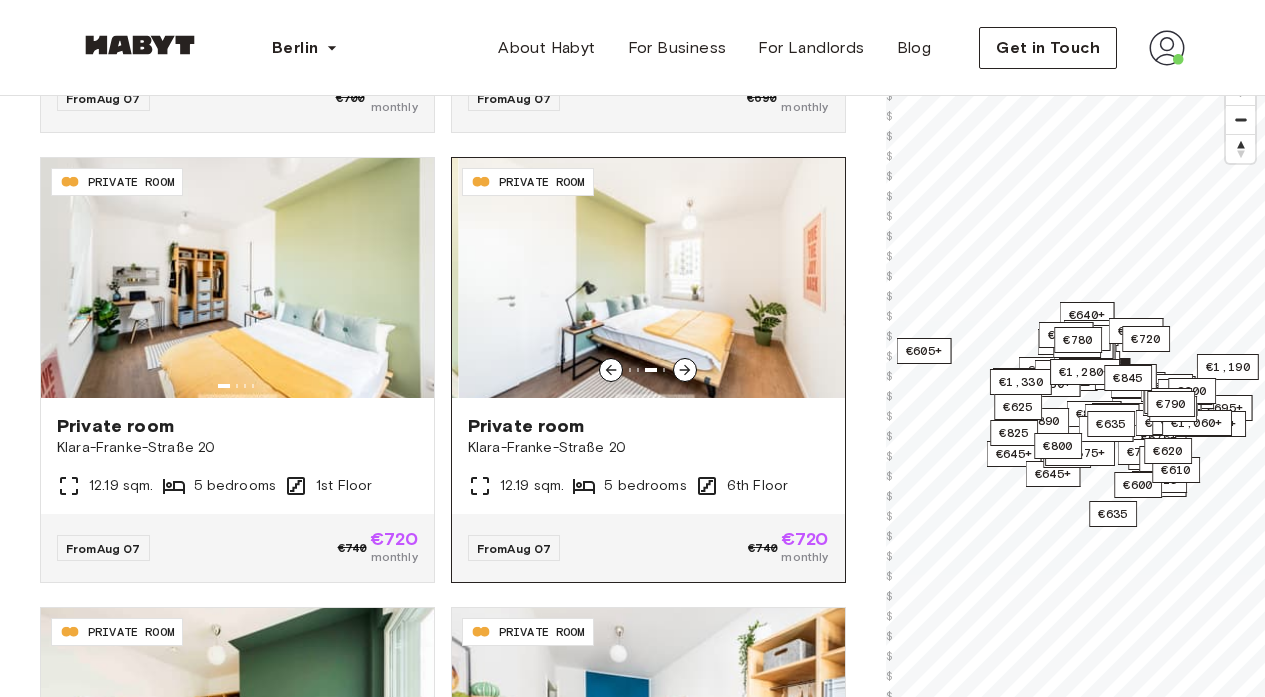 click 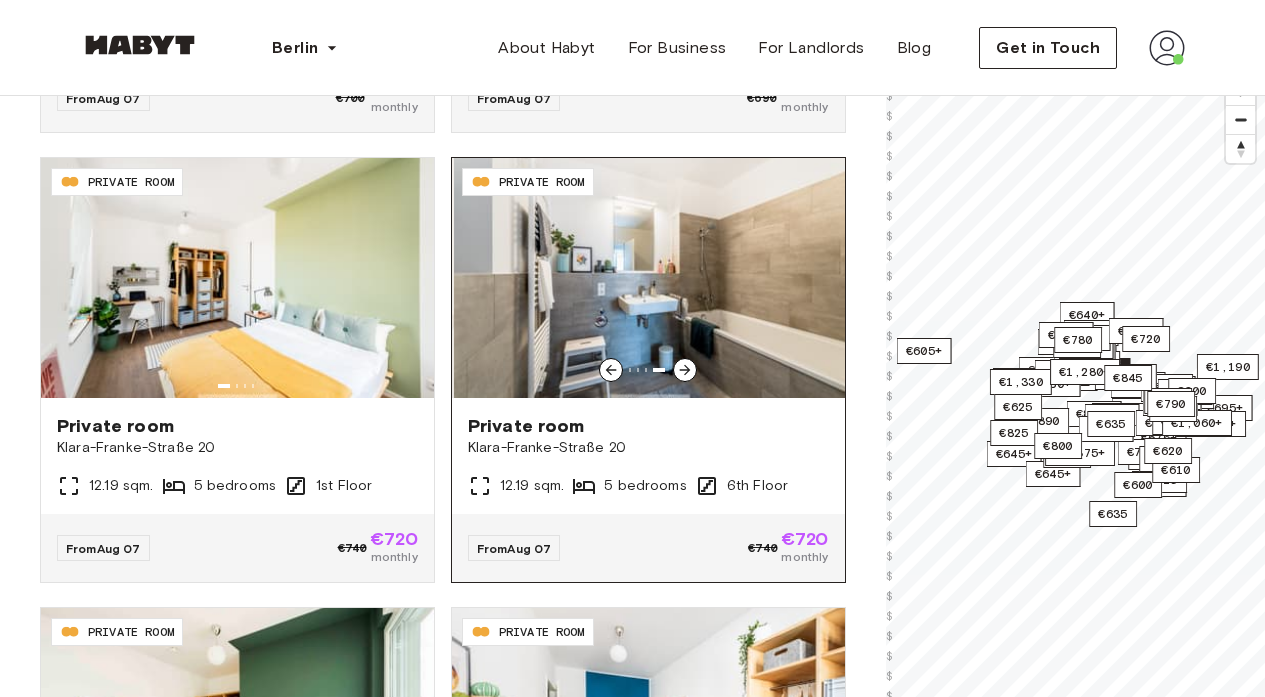 click 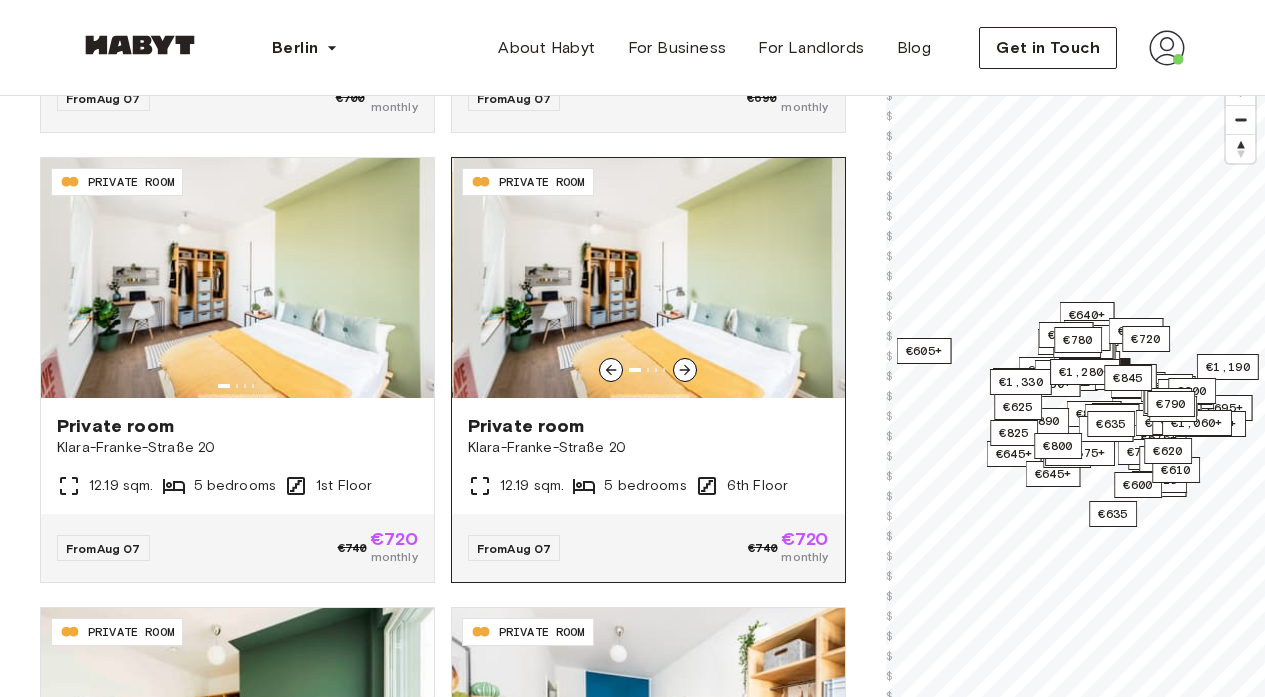 click 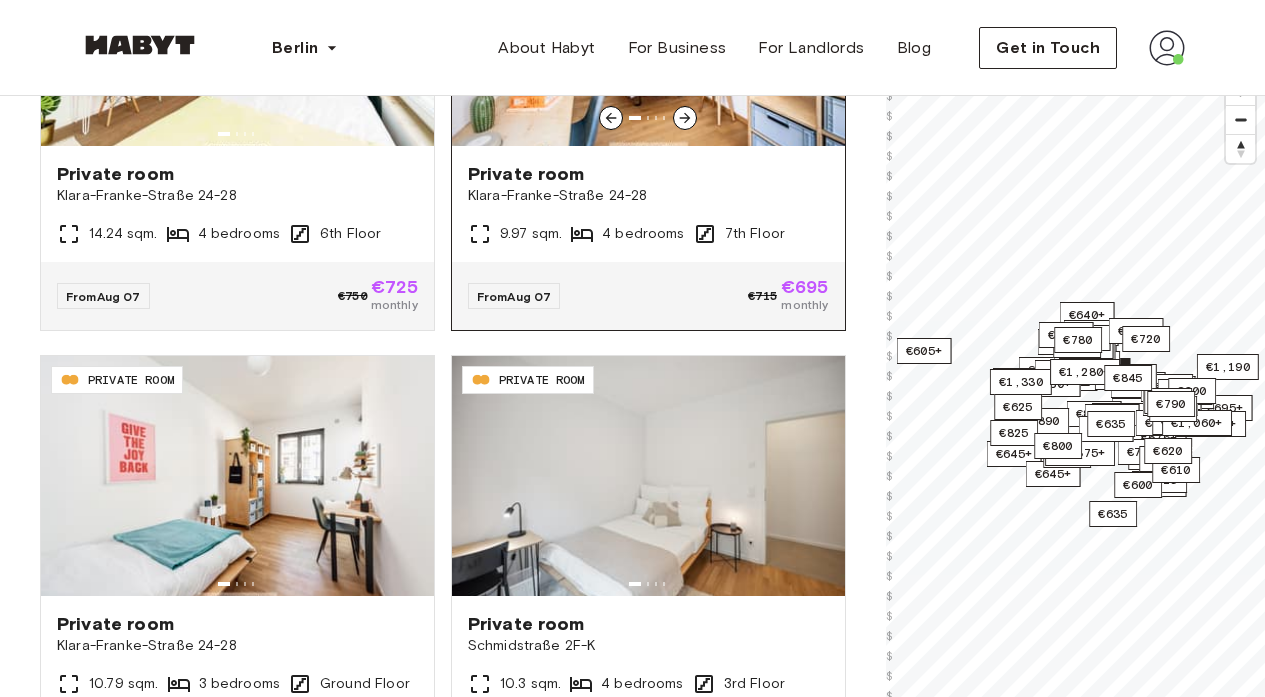 scroll, scrollTop: 1665, scrollLeft: 0, axis: vertical 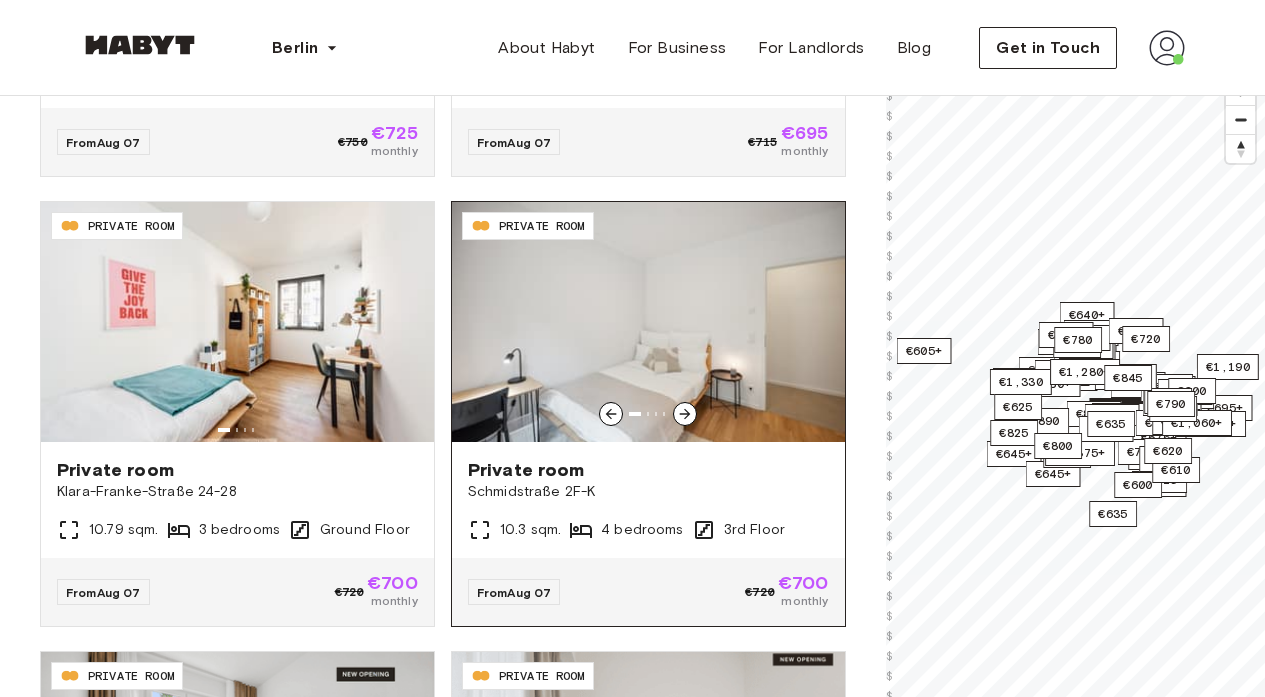 click 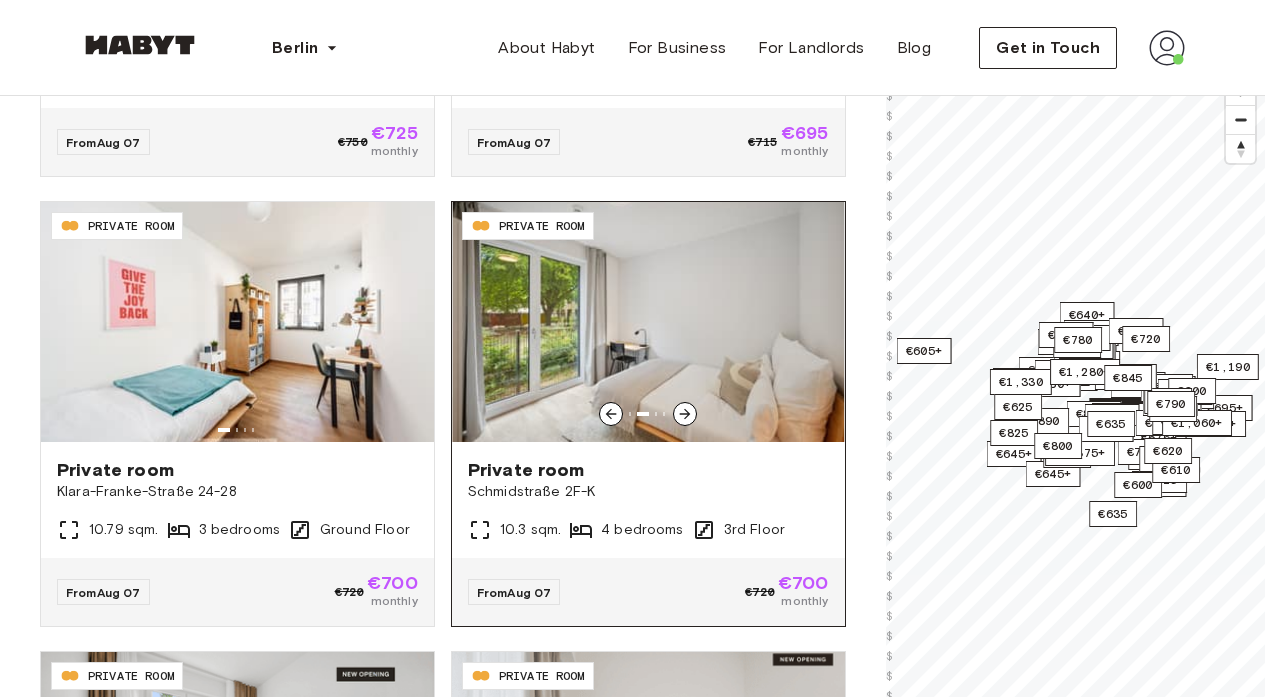 click 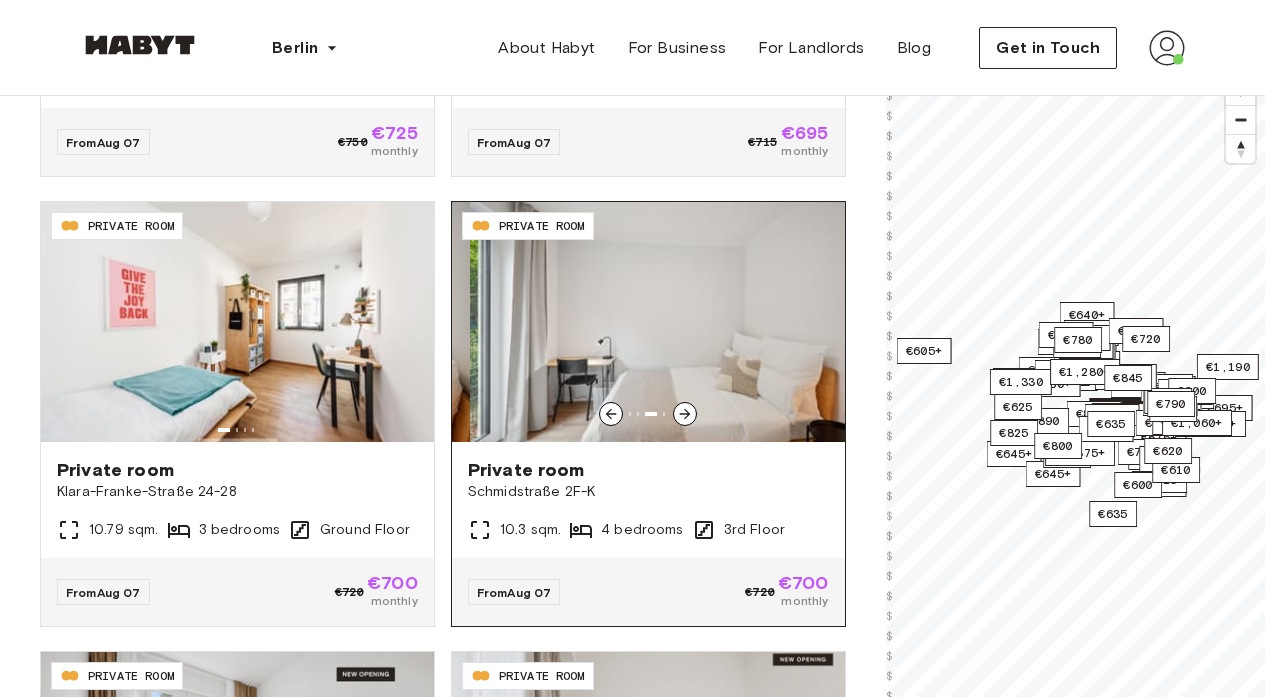 click 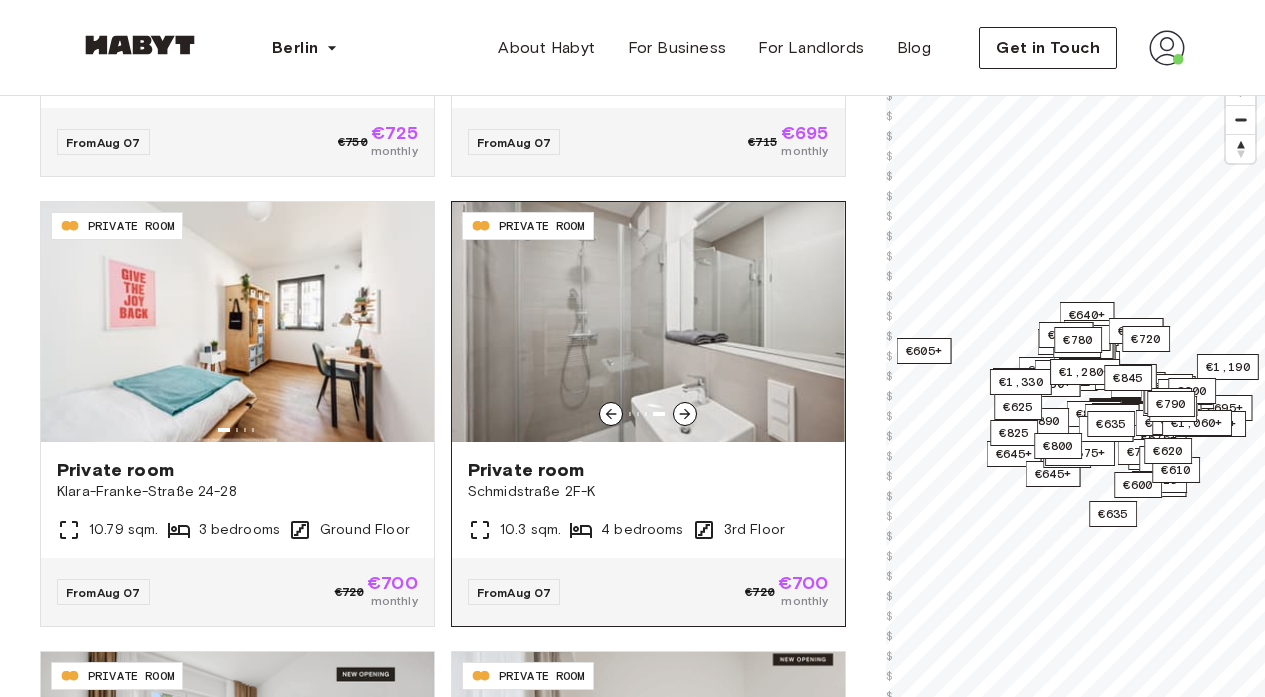 click at bounding box center (648, 322) 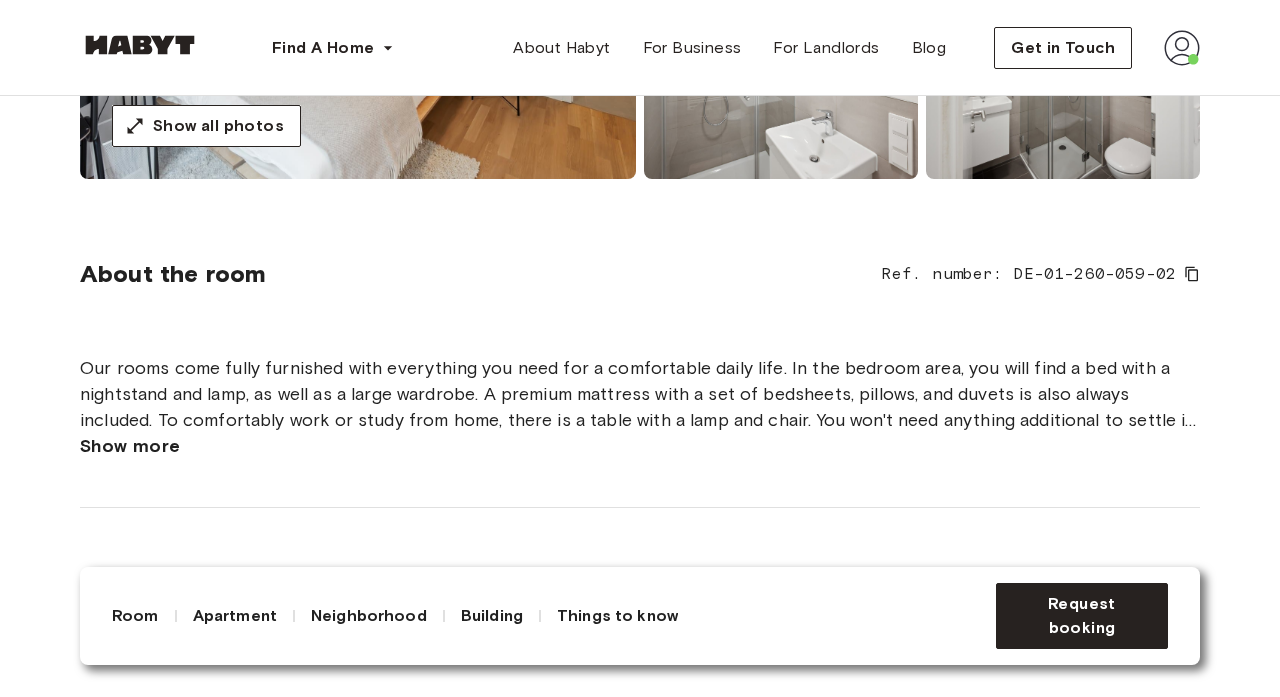 scroll, scrollTop: 326, scrollLeft: 0, axis: vertical 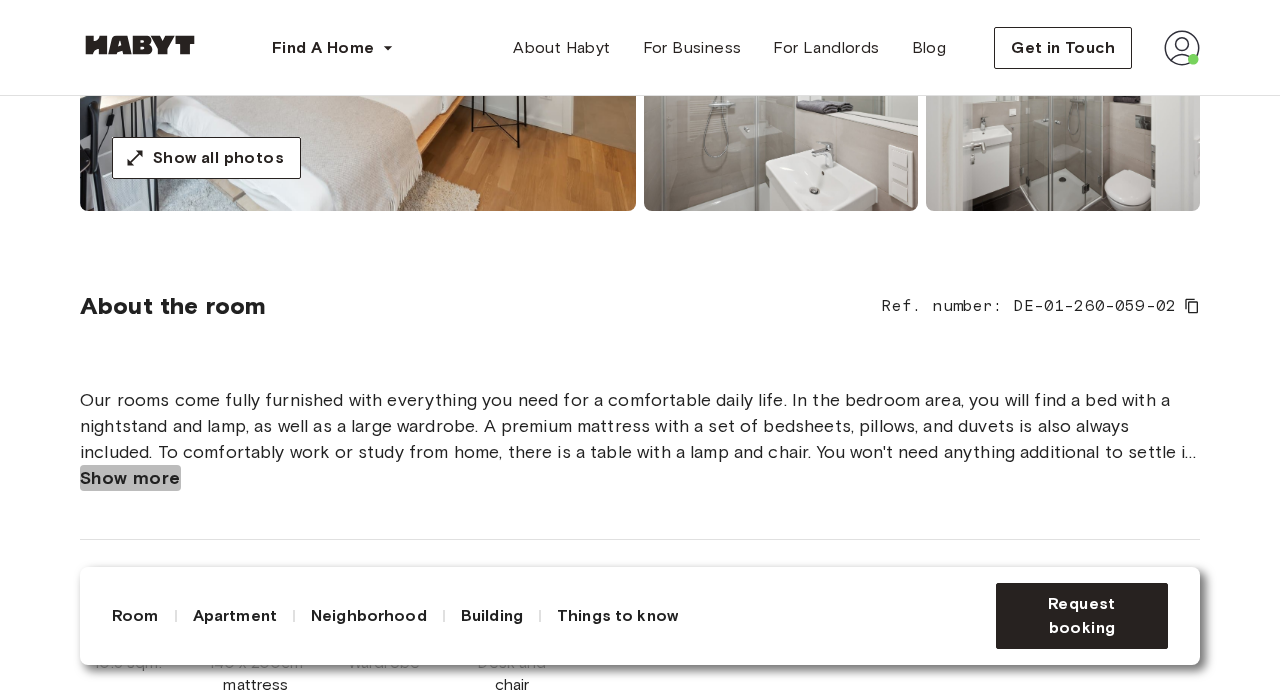 click on "Show more" at bounding box center (130, 478) 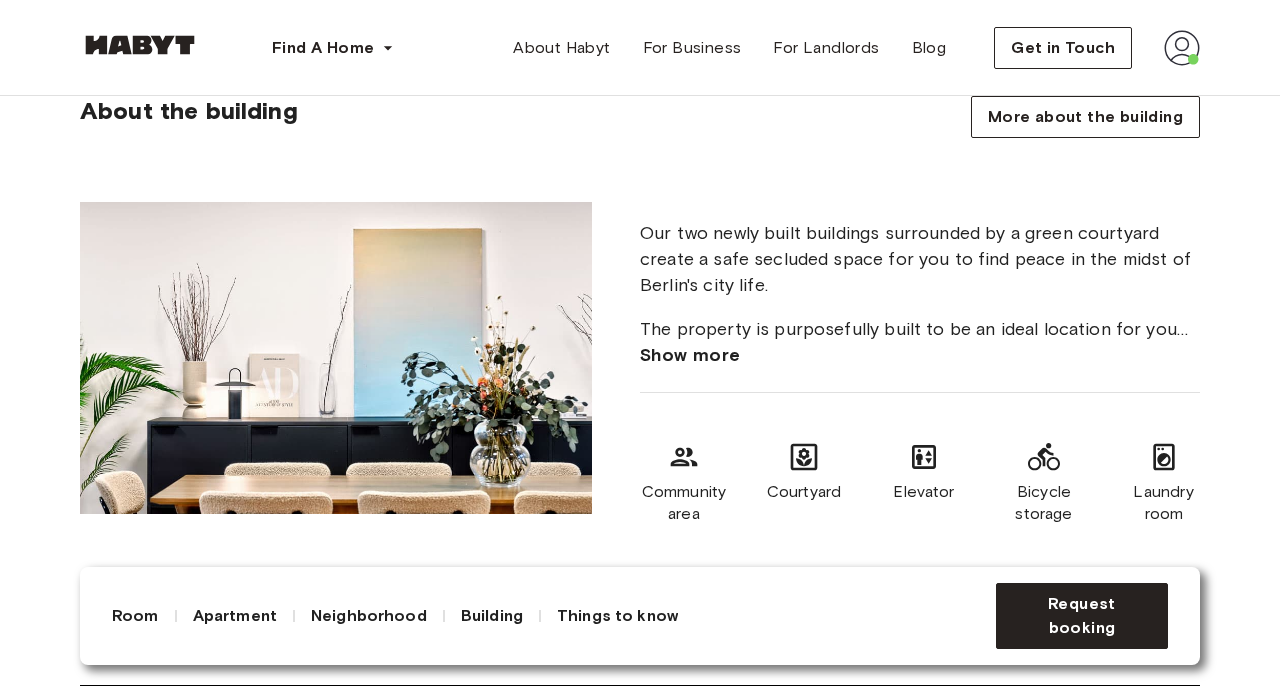 scroll, scrollTop: 1967, scrollLeft: 0, axis: vertical 